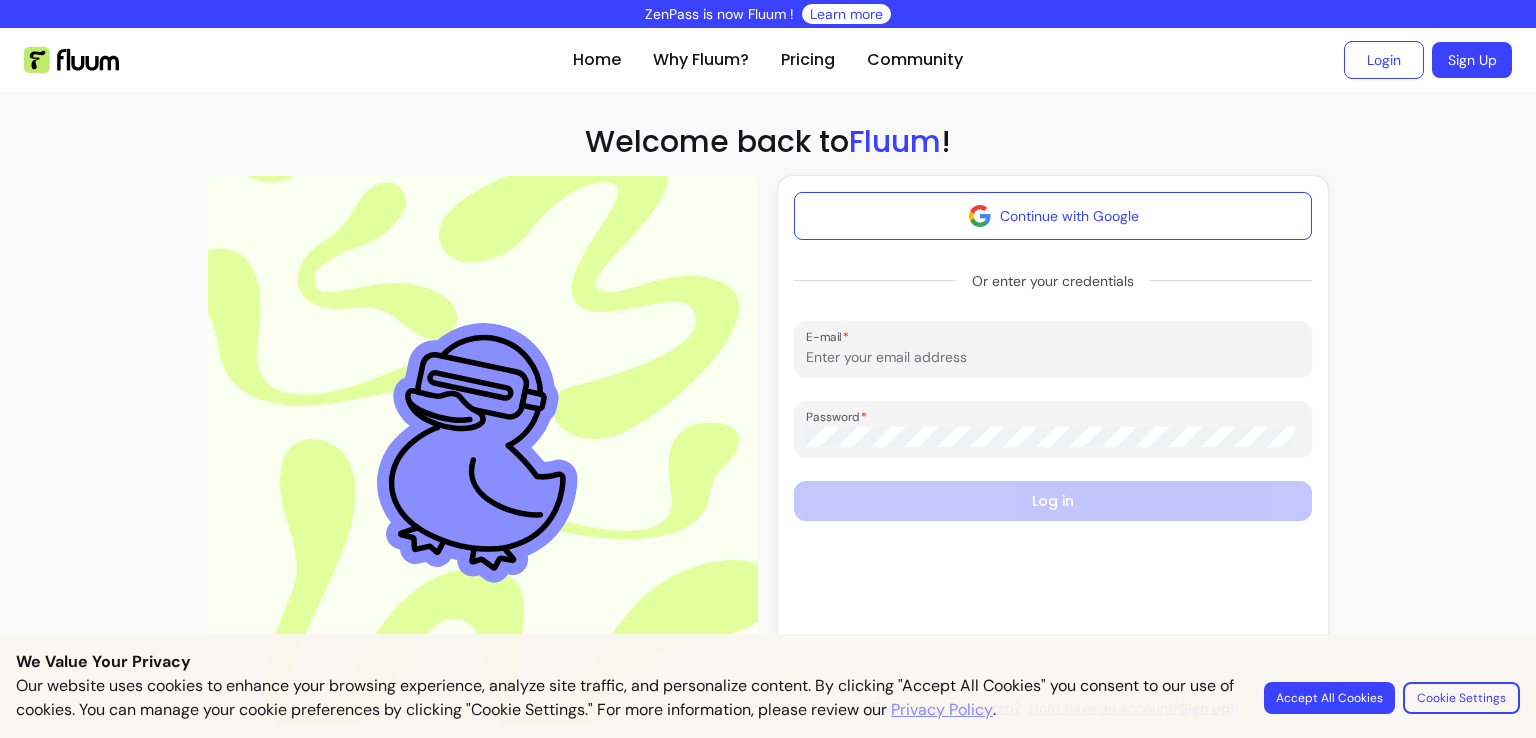 scroll, scrollTop: 0, scrollLeft: 0, axis: both 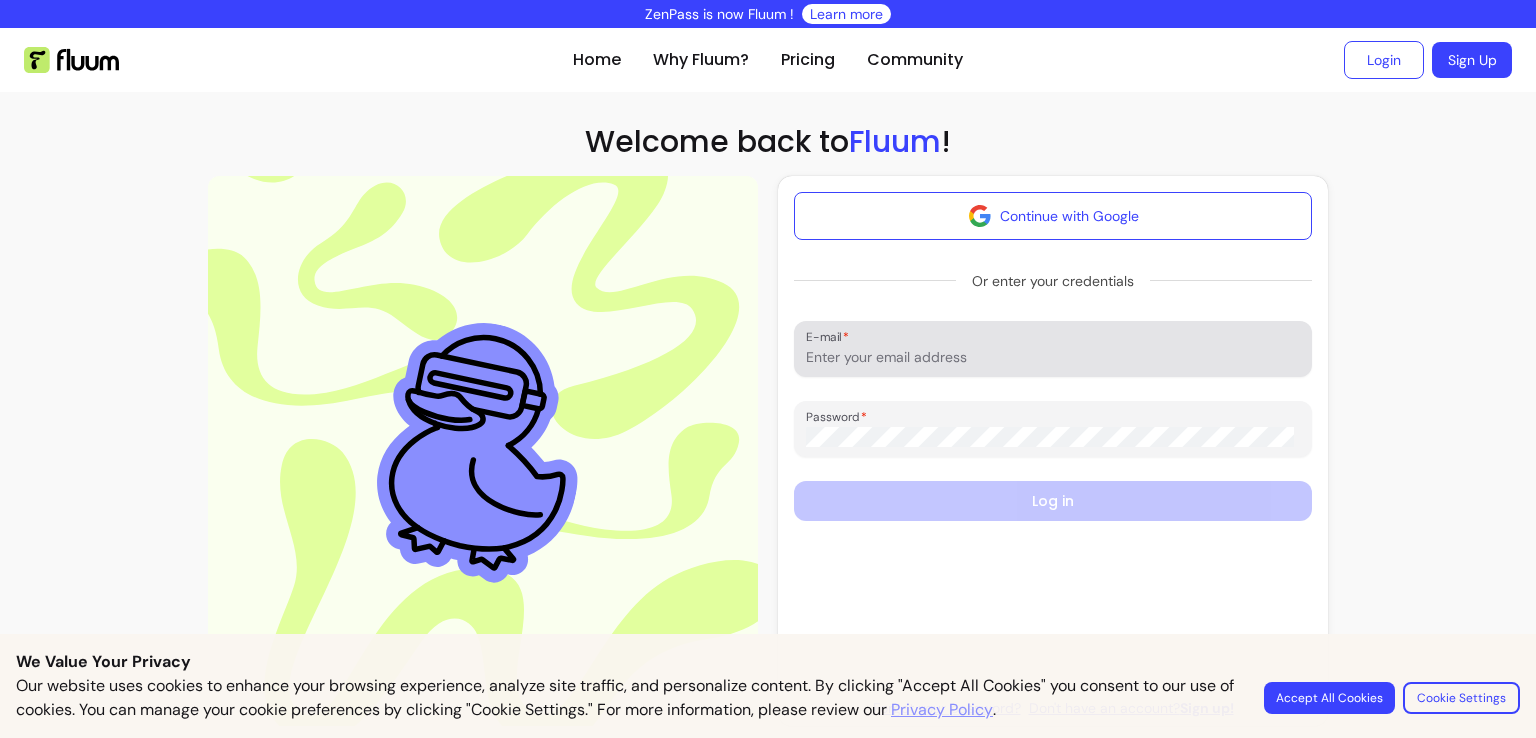 click on "E-mail" at bounding box center (1053, 357) 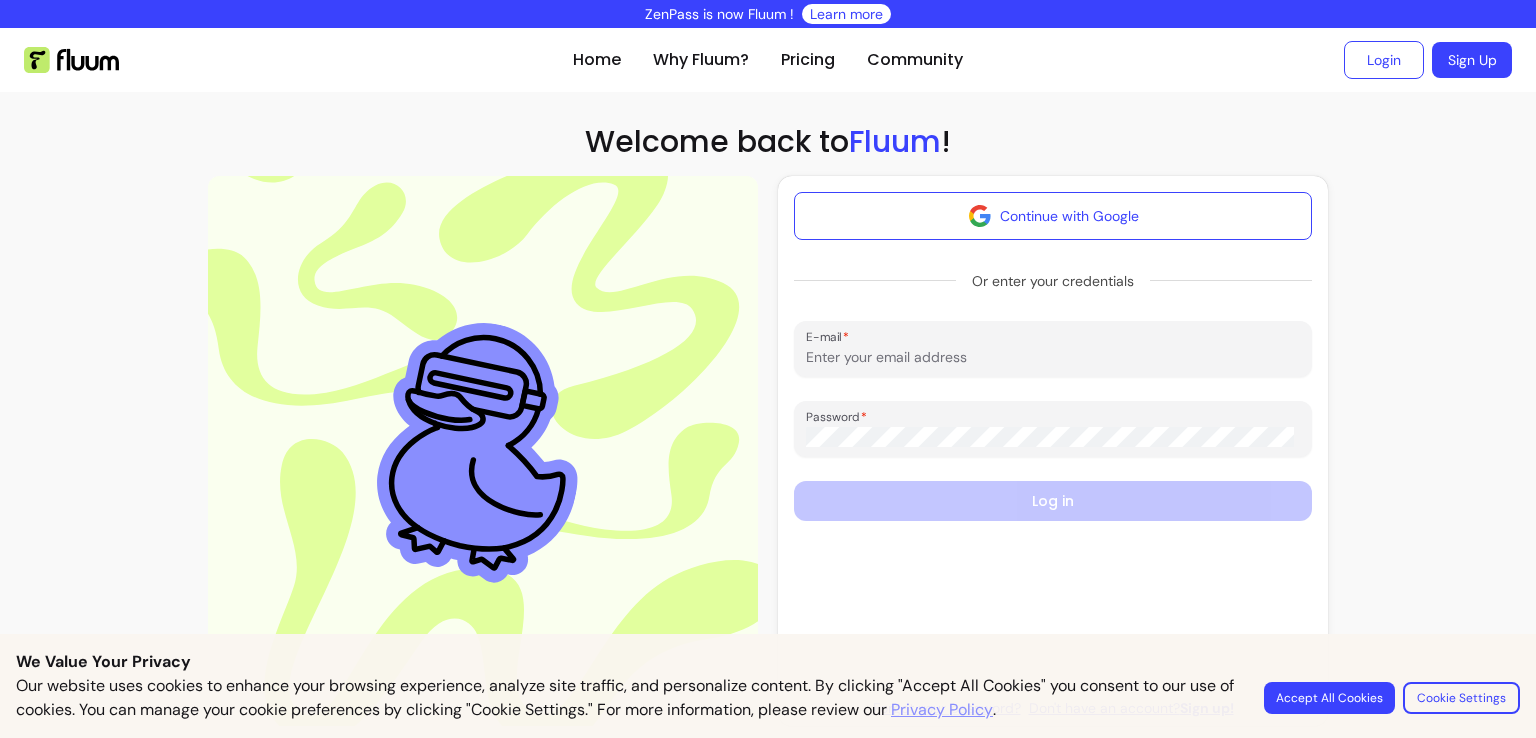 type on "[EMAIL]" 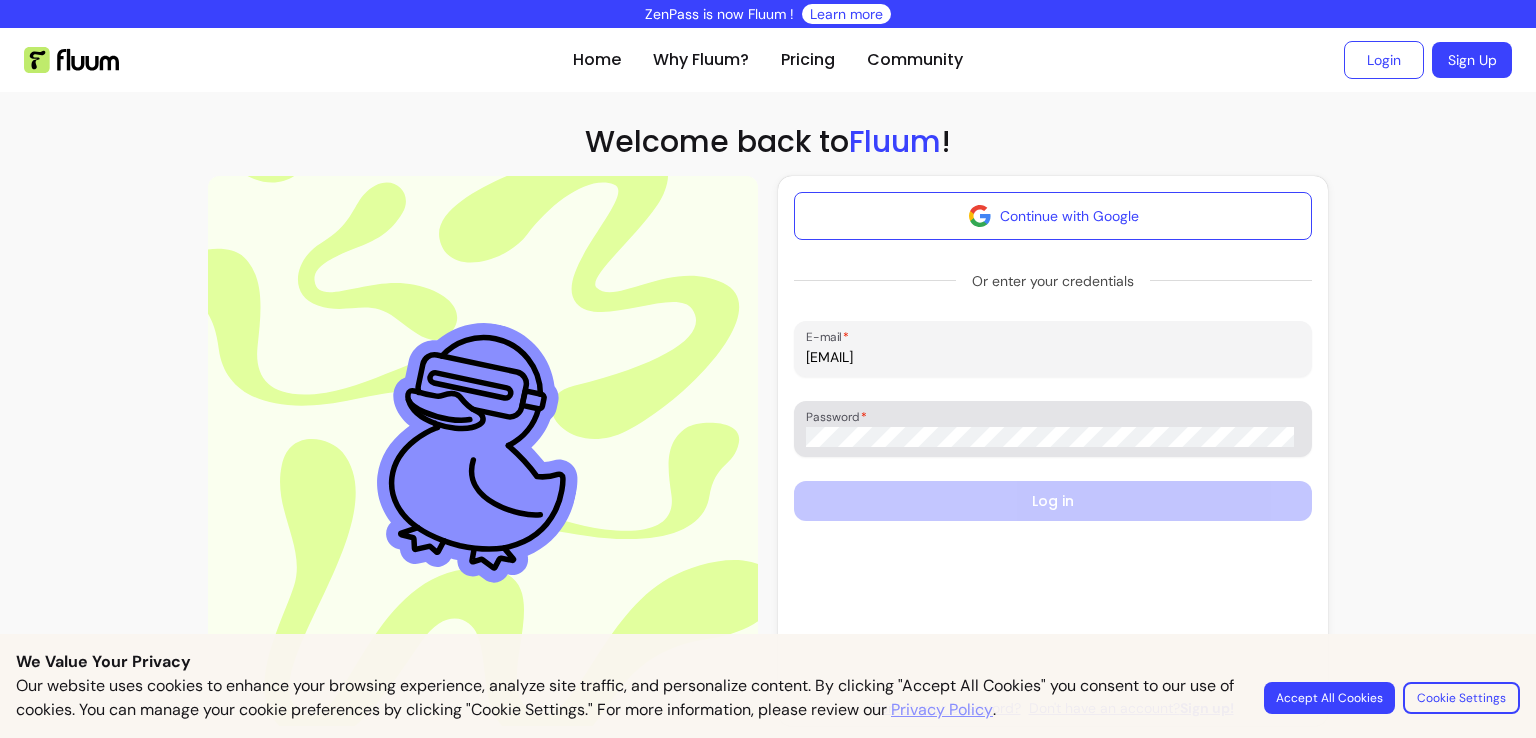 click on "Password" at bounding box center (840, 416) 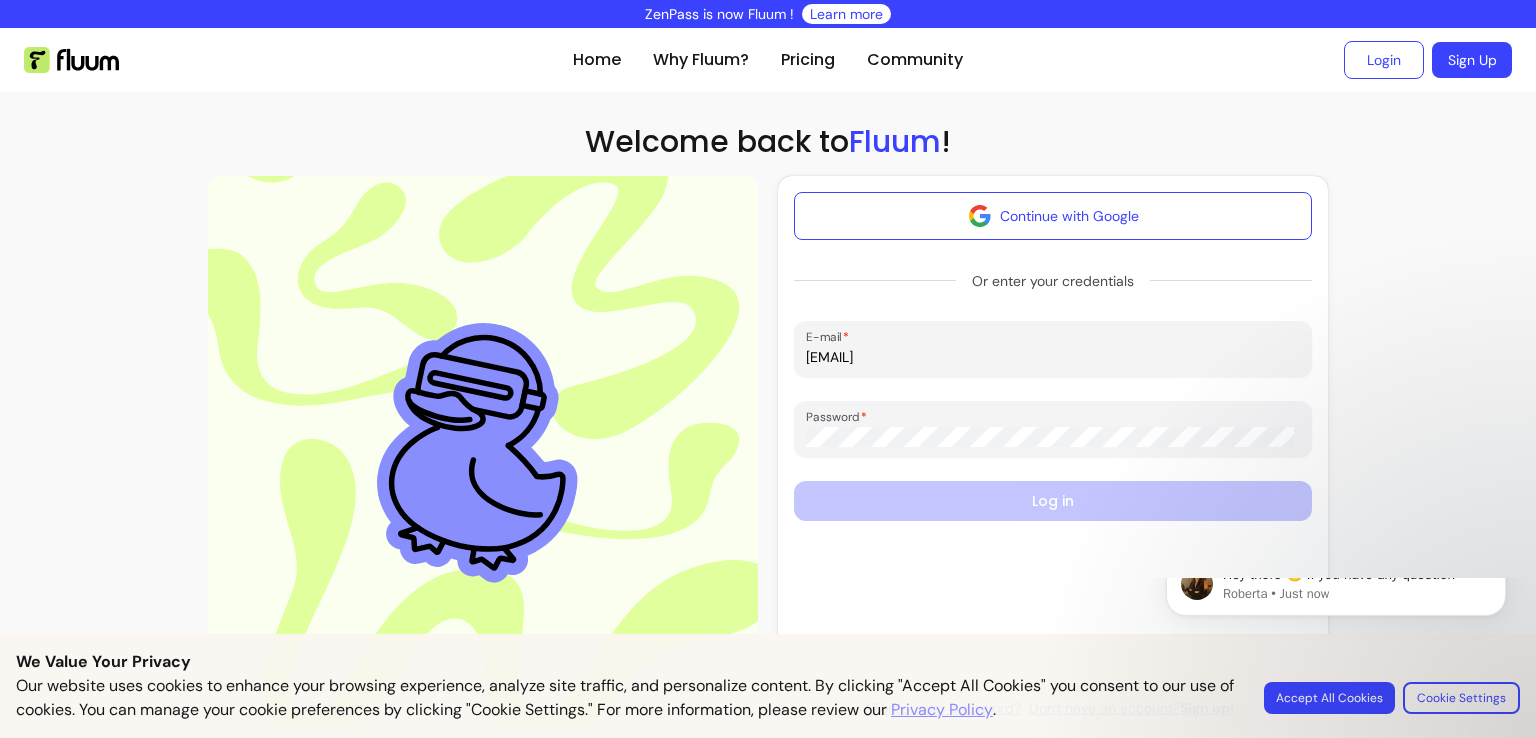 scroll, scrollTop: 0, scrollLeft: 0, axis: both 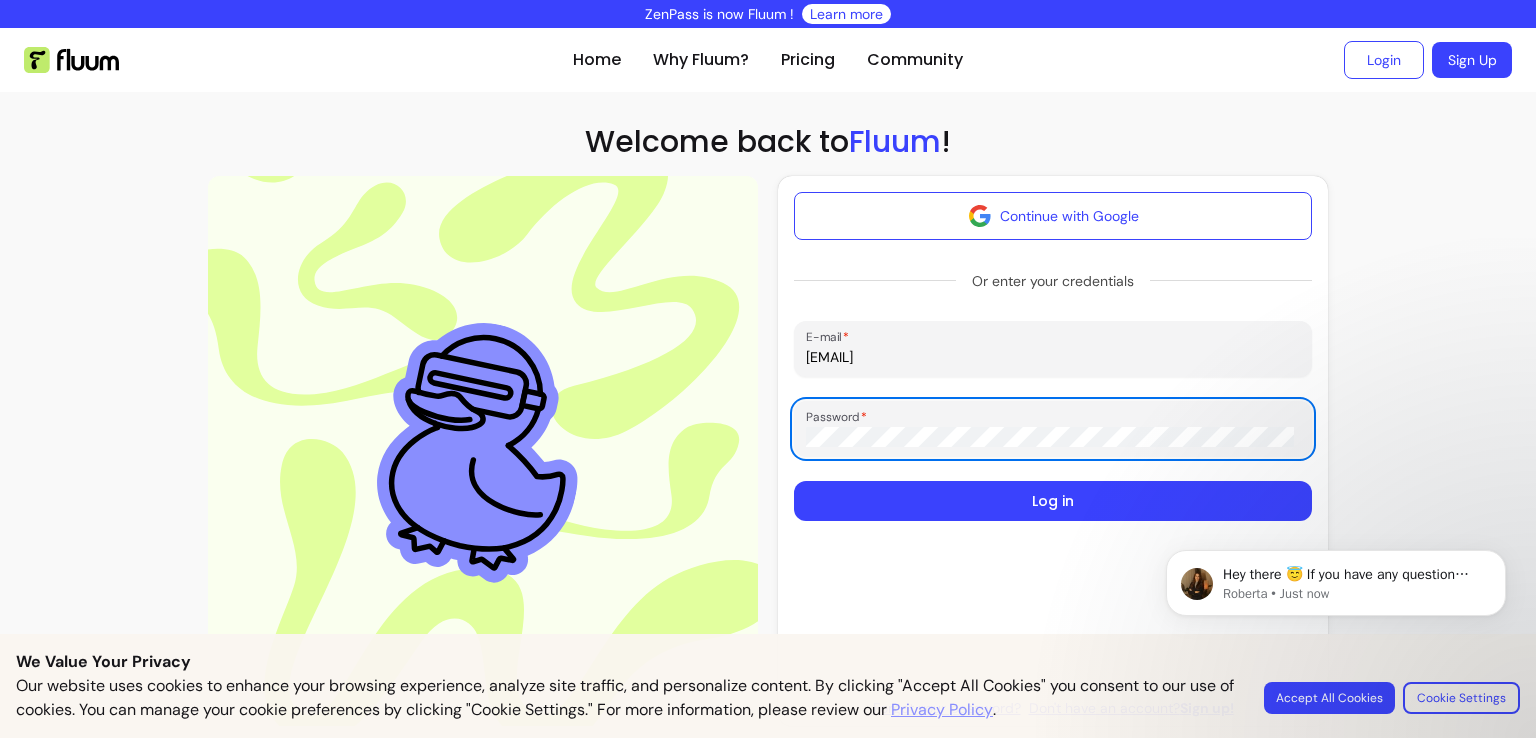 click on "Log in" at bounding box center [1053, 501] 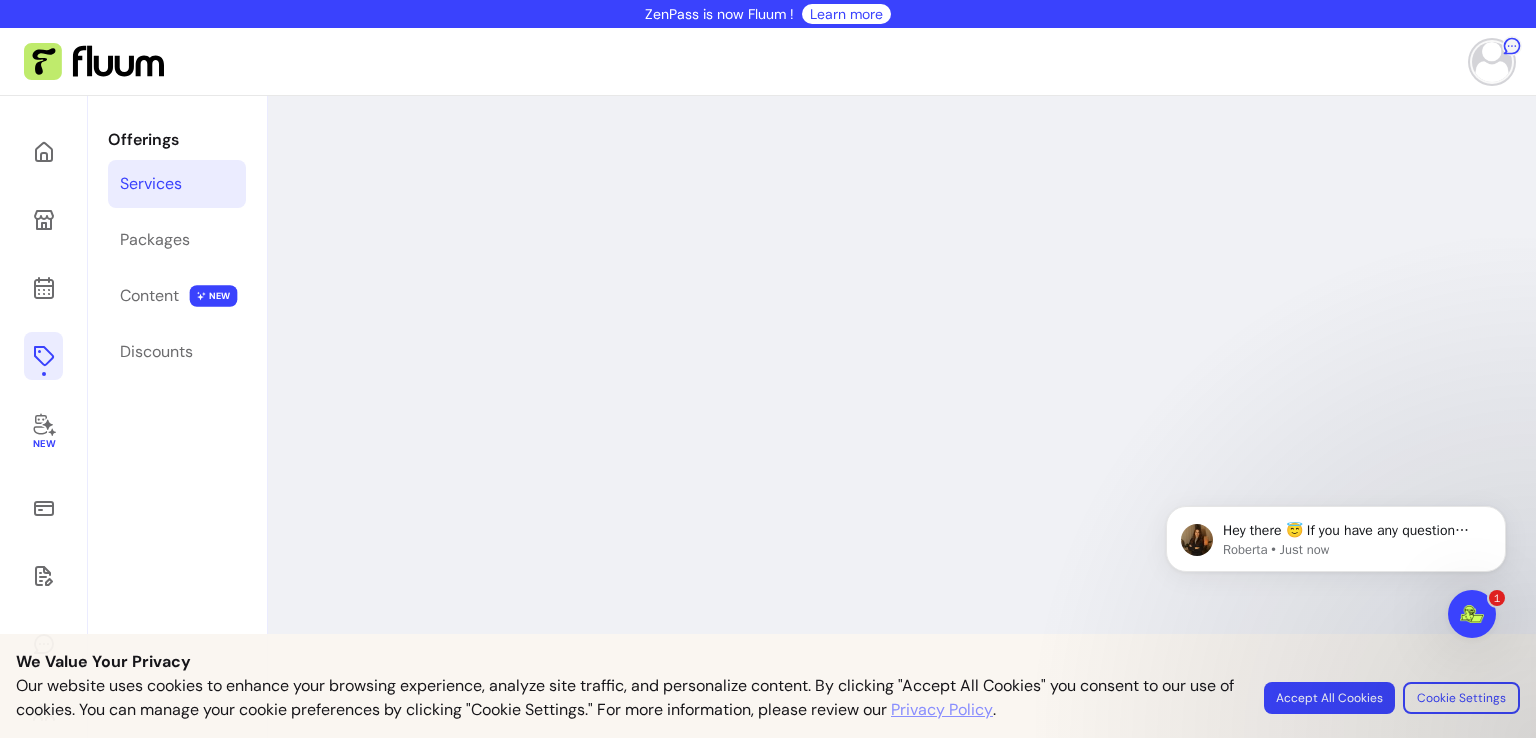 scroll, scrollTop: 0, scrollLeft: 0, axis: both 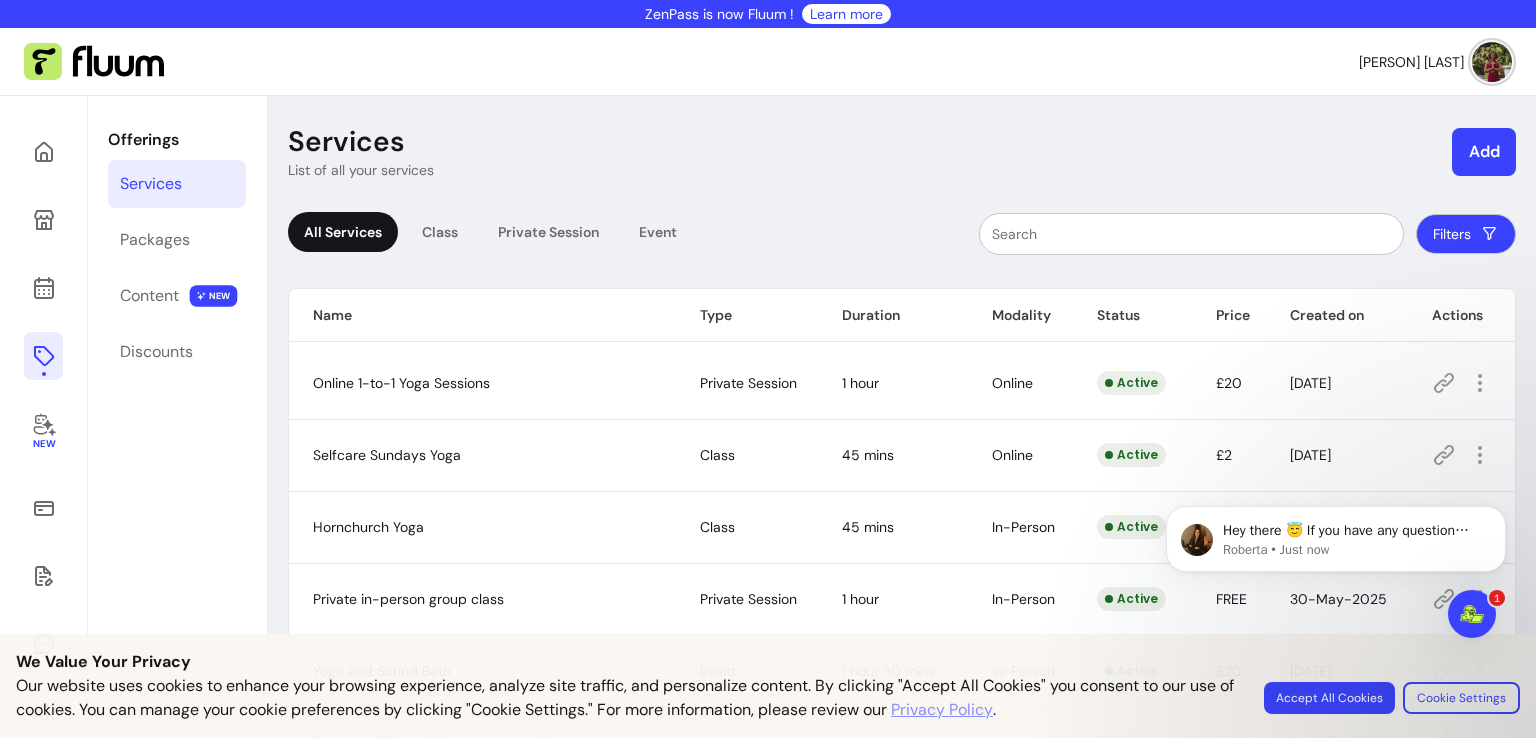 click 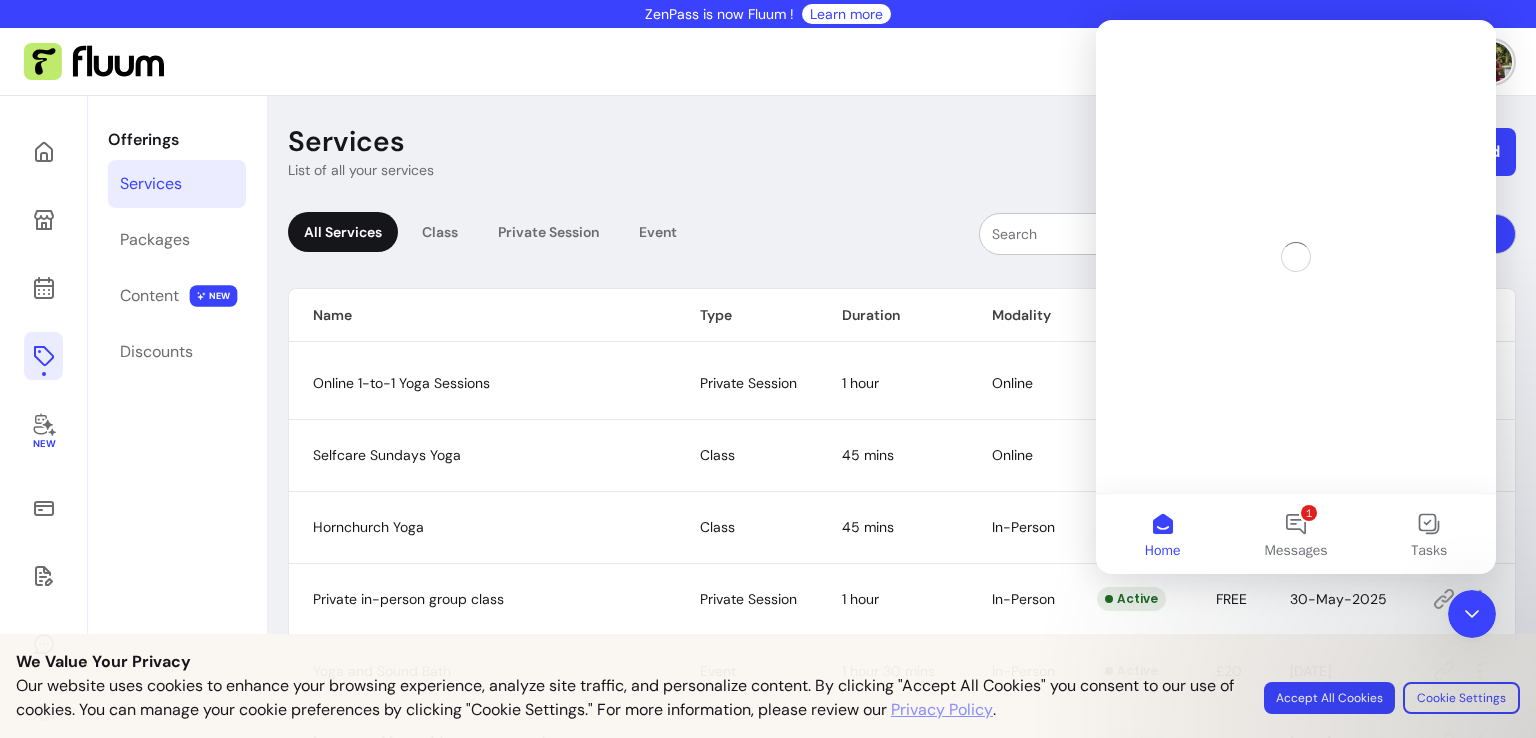 scroll, scrollTop: 0, scrollLeft: 0, axis: both 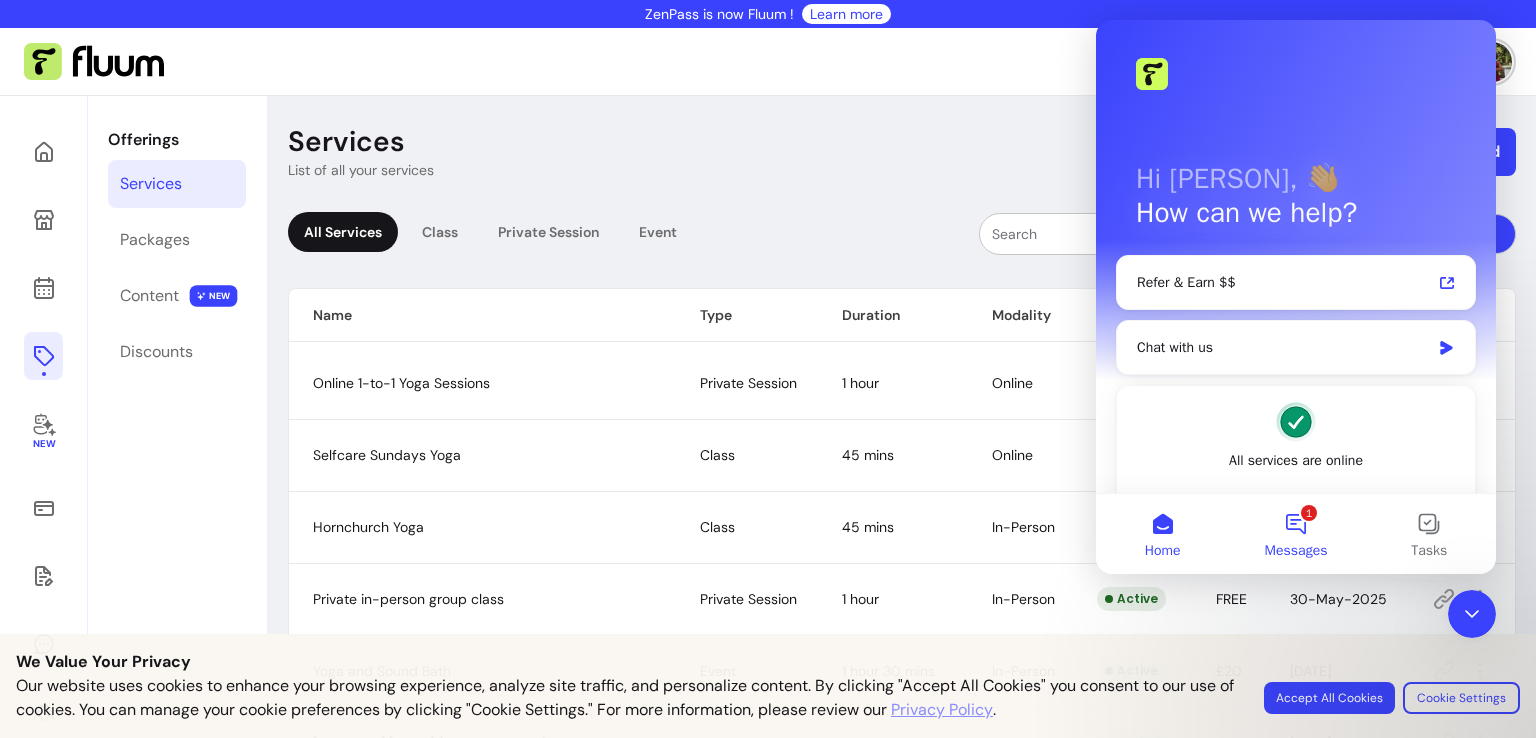 click on "1 Messages" at bounding box center (1295, 534) 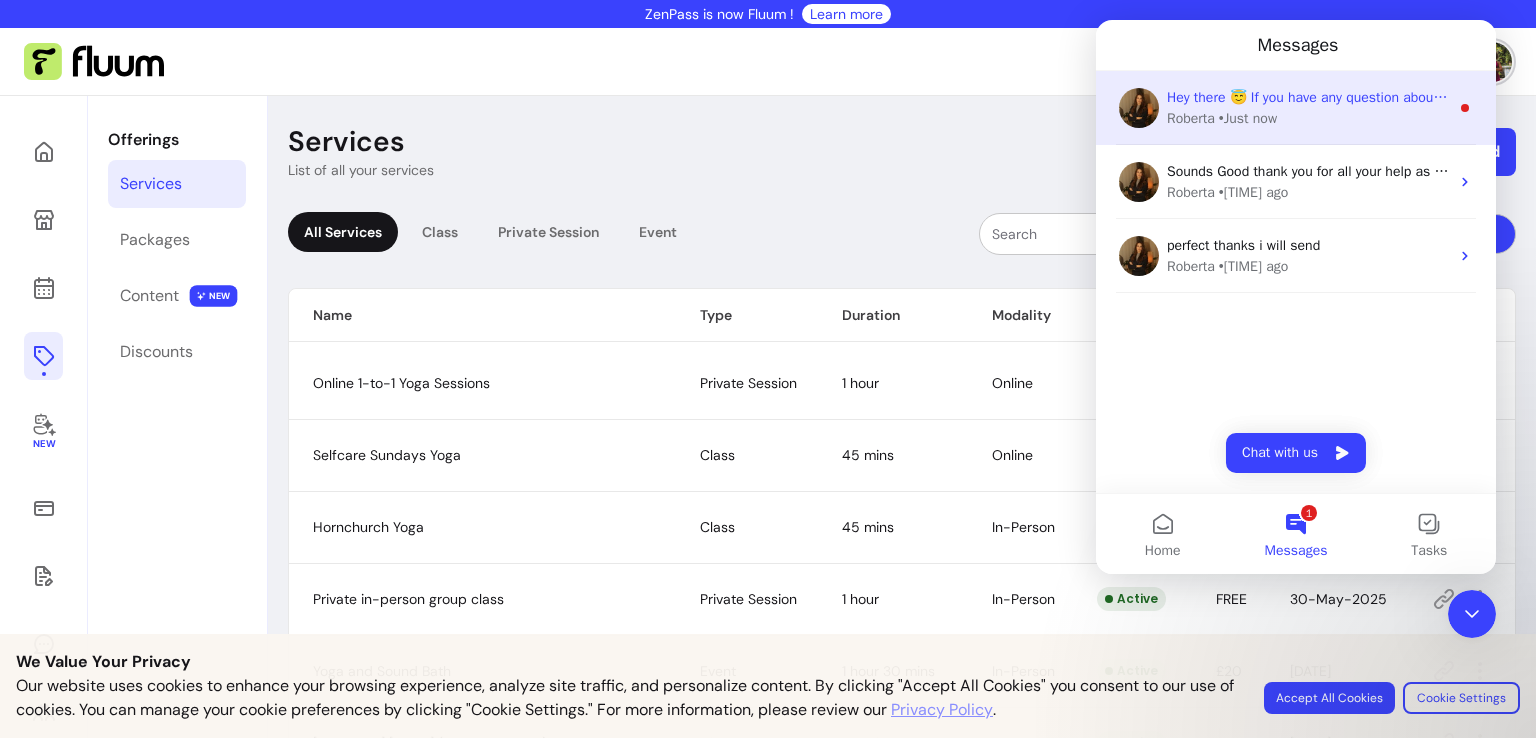 click on "Hey there 😇 If you have any question about what you can do with Fluum, I'm here to help!" at bounding box center (1444, 97) 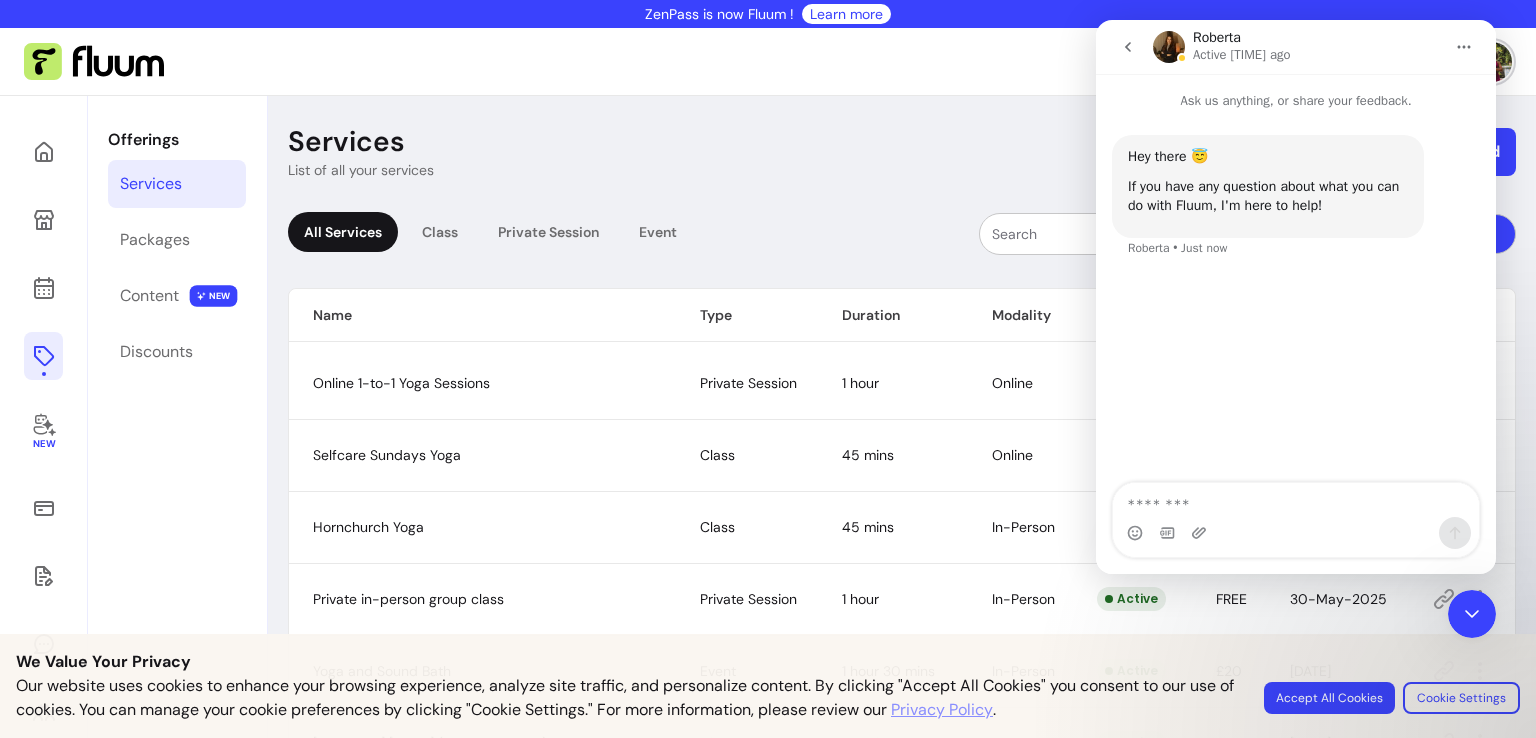 click at bounding box center [1128, 47] 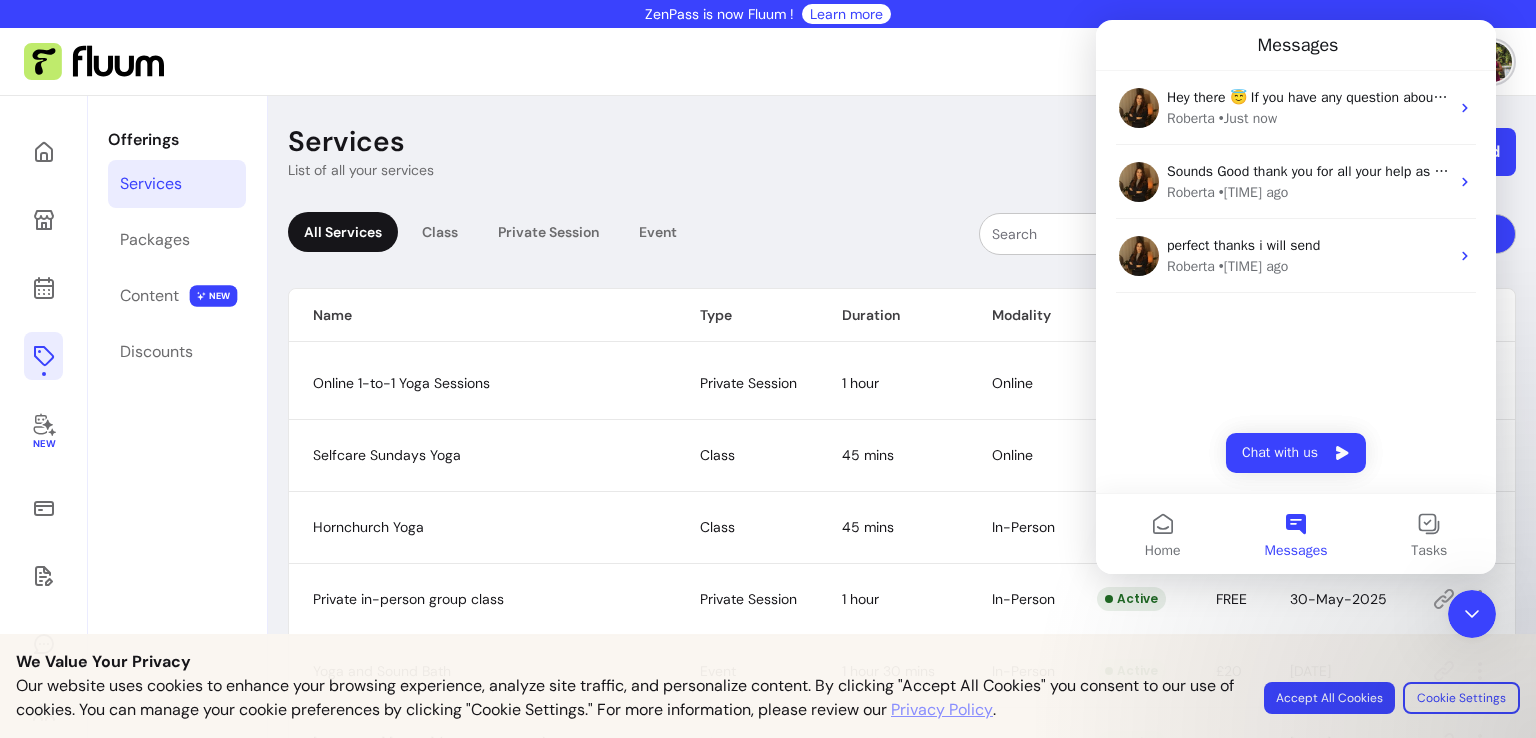 click on "[PERSON] [LAST]" at bounding box center [768, 62] 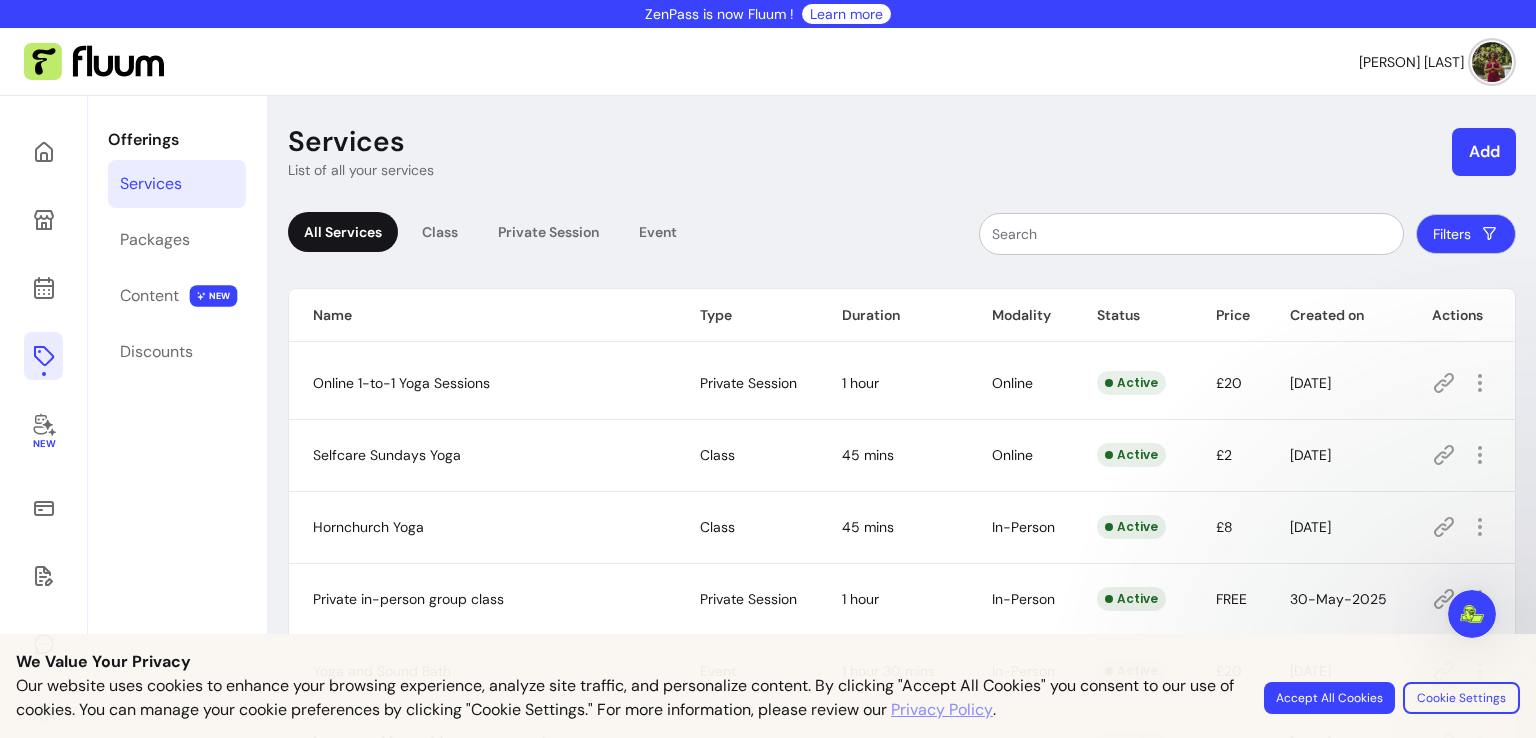 scroll, scrollTop: 0, scrollLeft: 0, axis: both 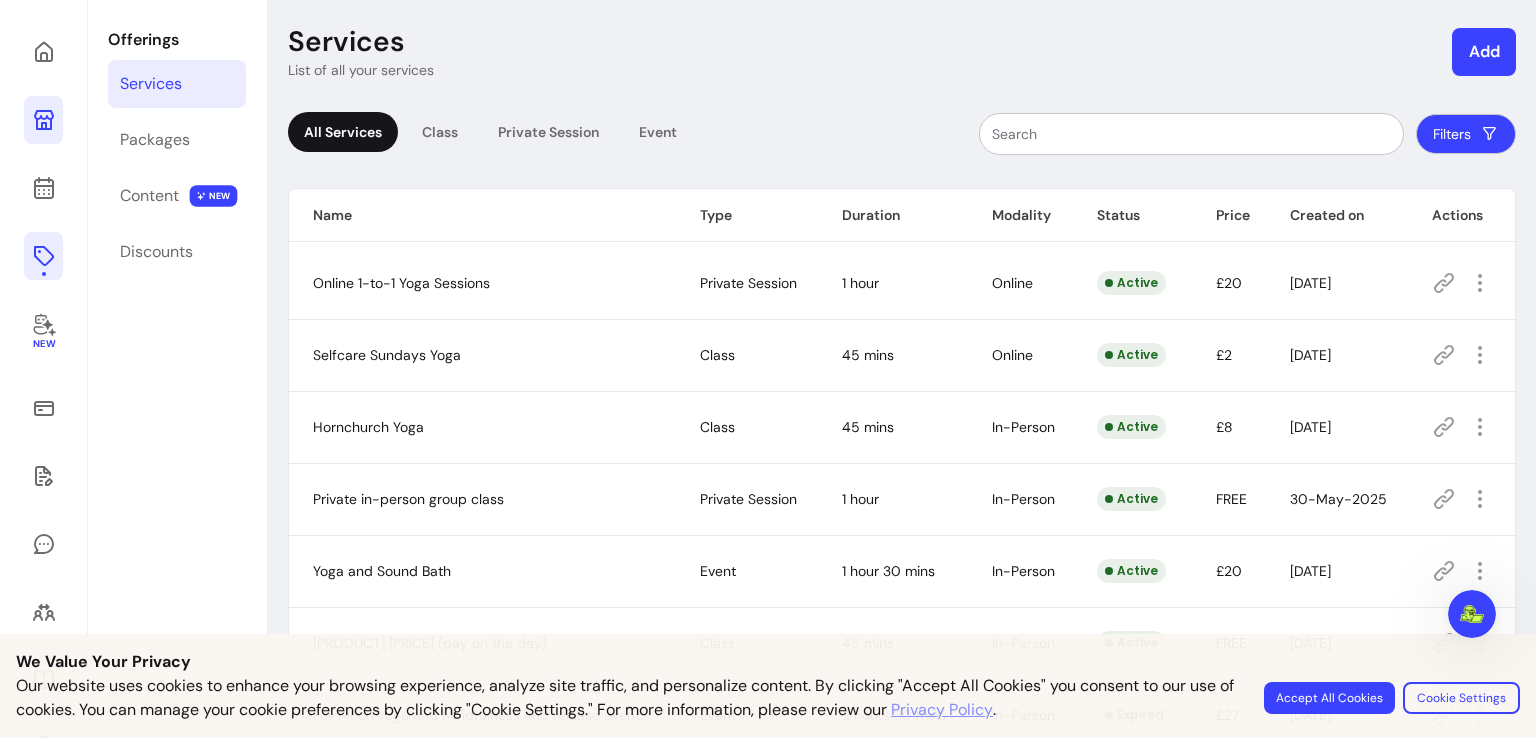 click 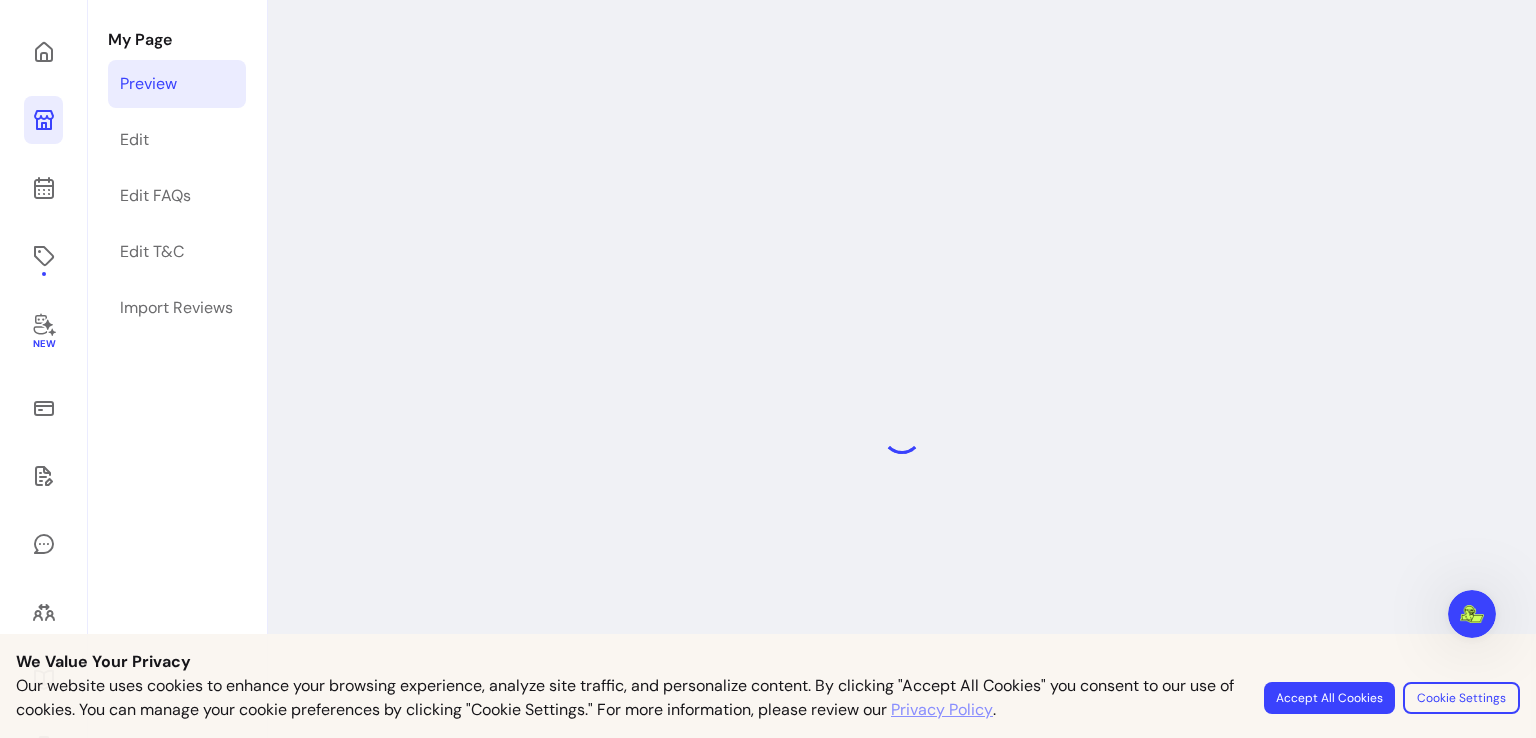 scroll, scrollTop: 96, scrollLeft: 0, axis: vertical 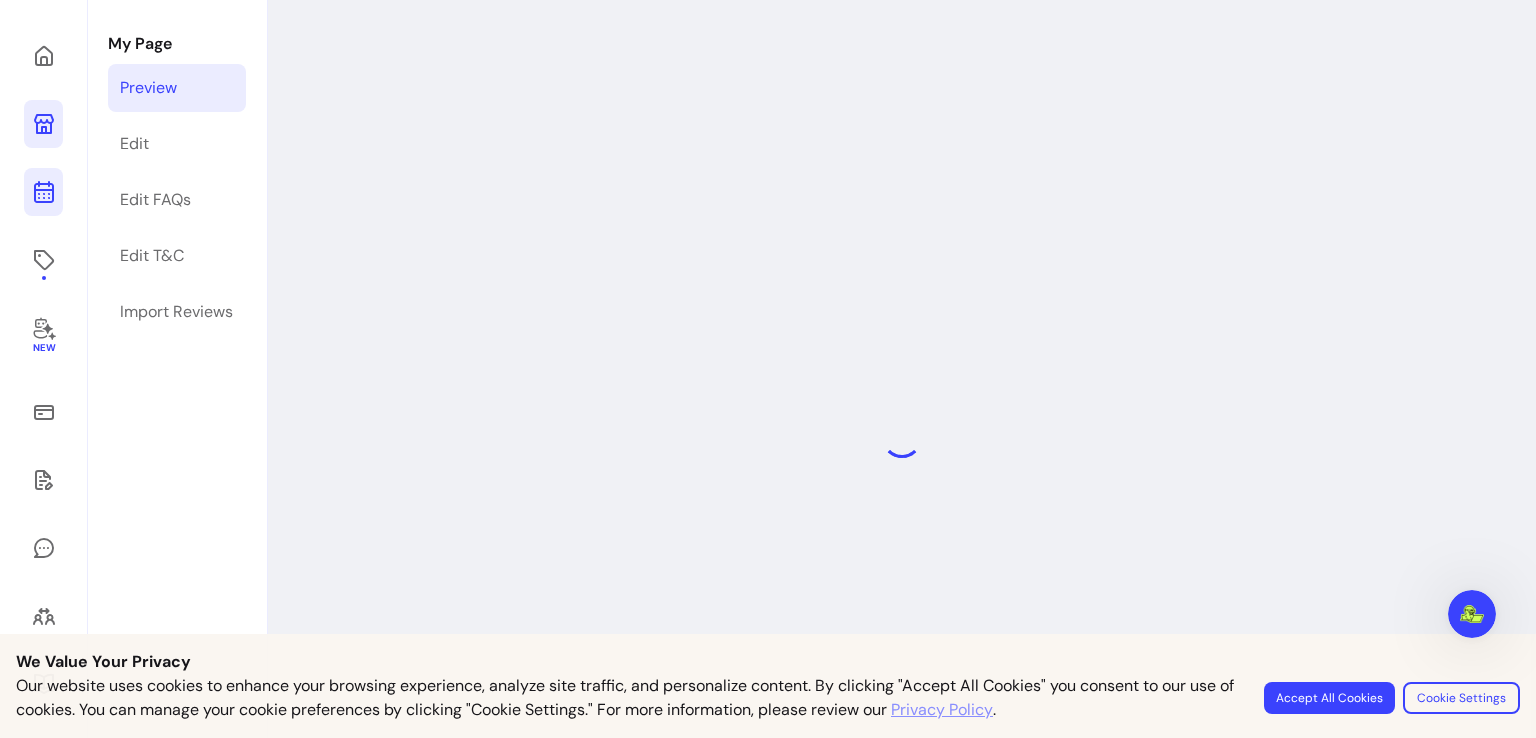 click 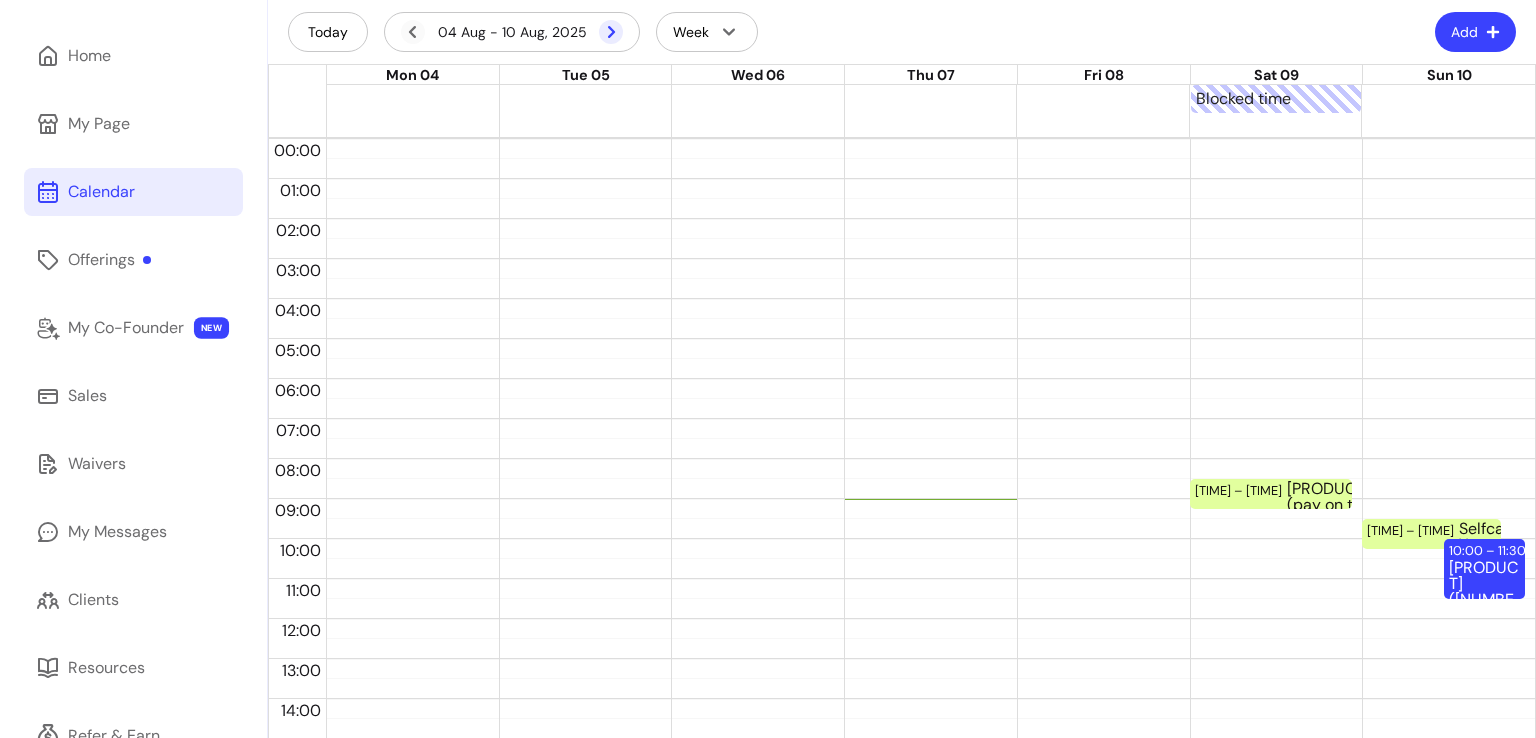 click 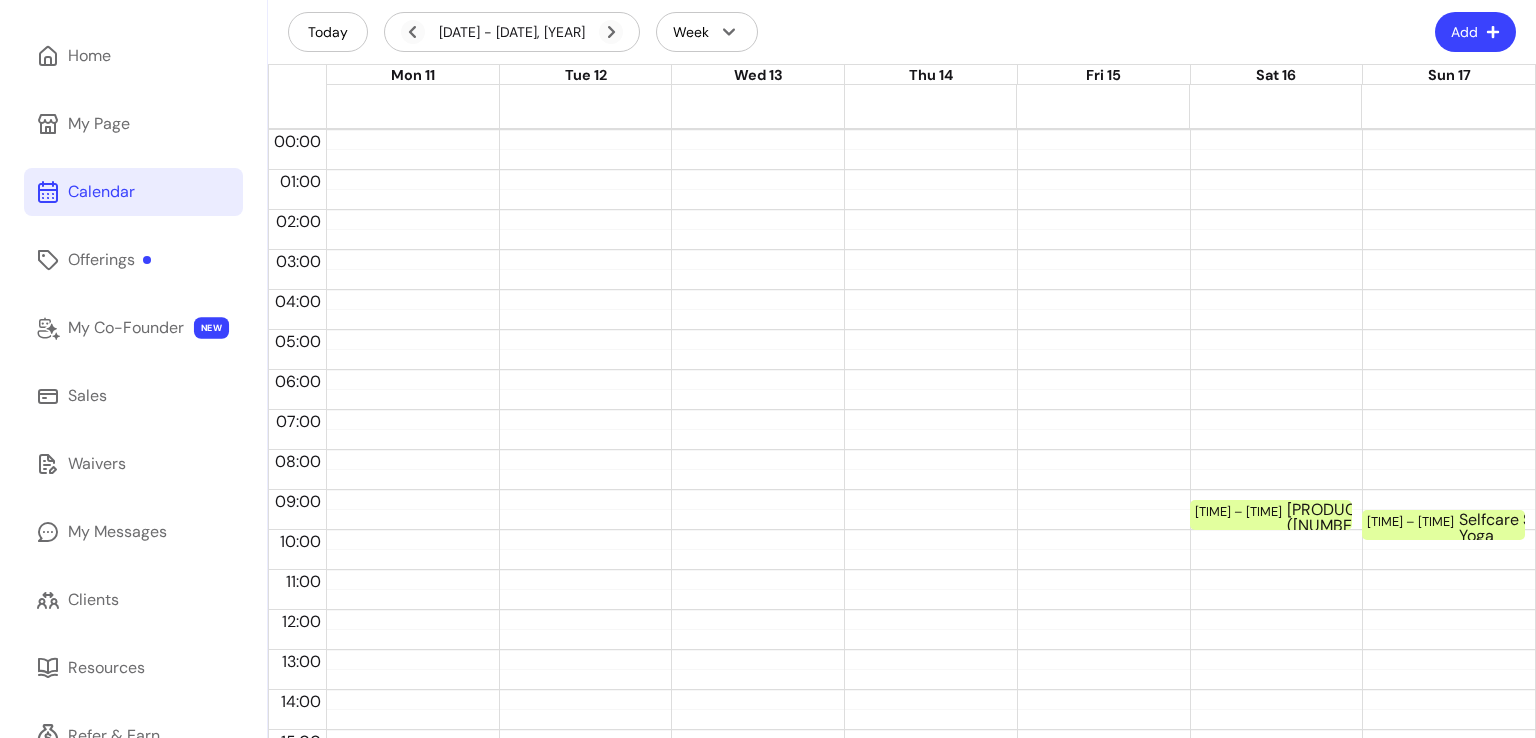 click 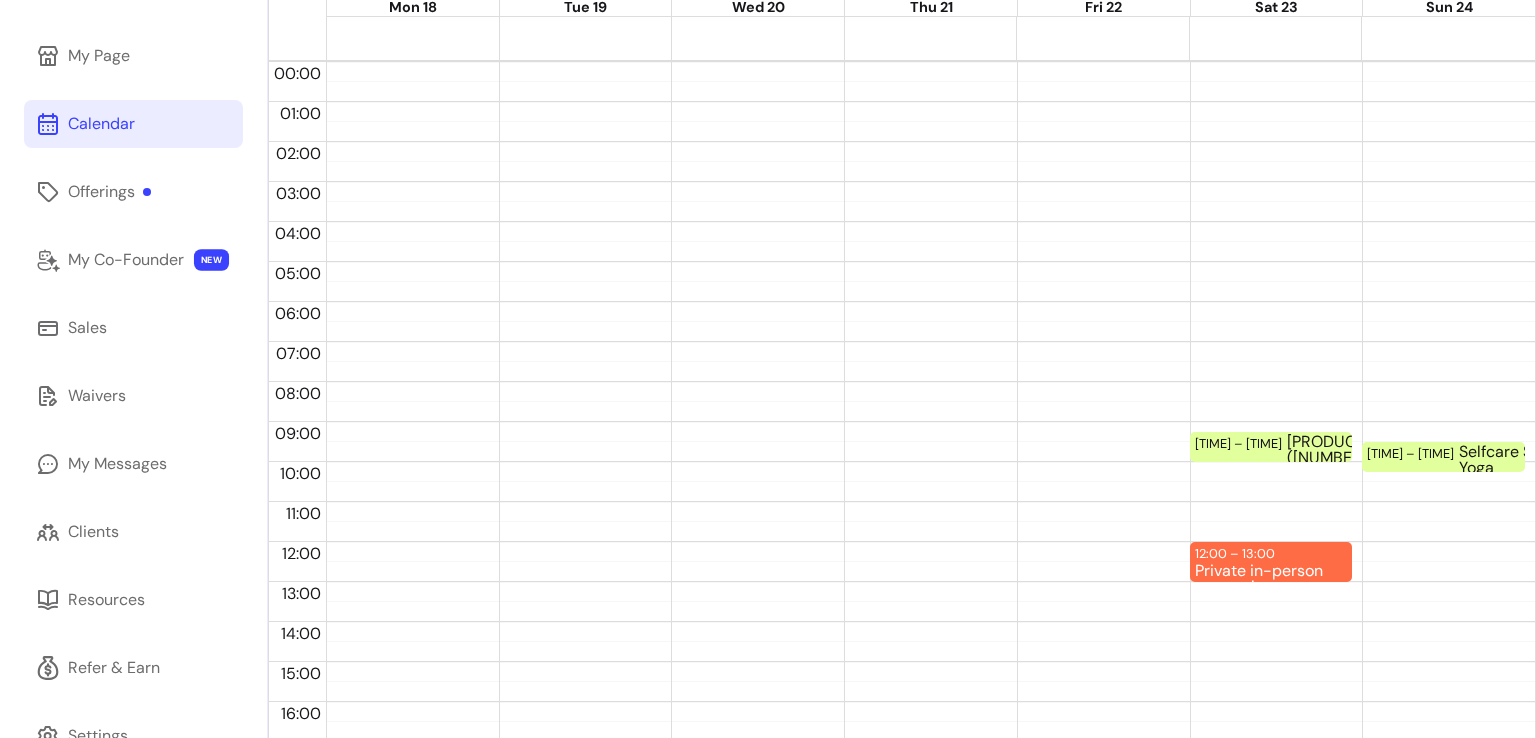 scroll, scrollTop: 296, scrollLeft: 0, axis: vertical 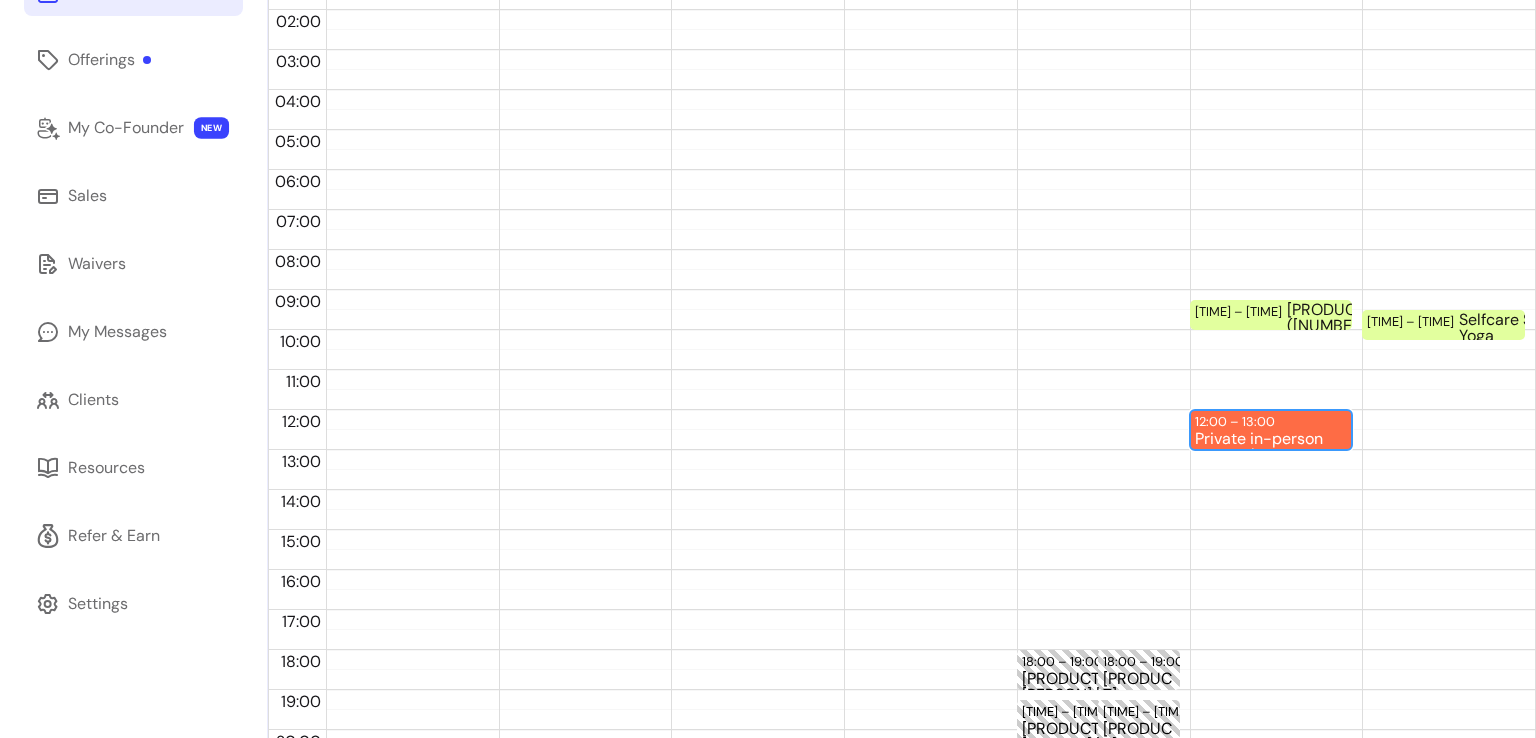 click on "12:00 – 13:00" at bounding box center (1237, 421) 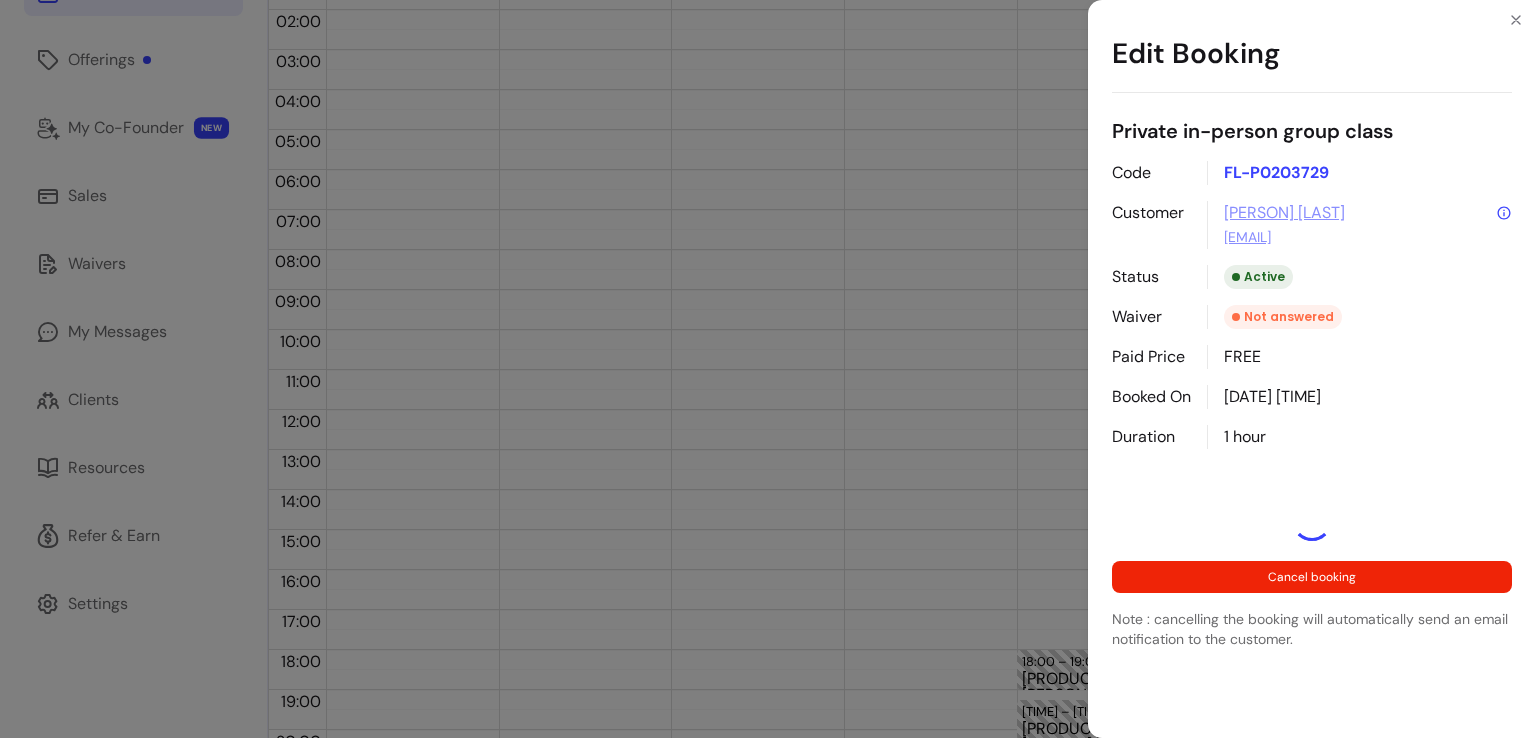 select on "**********" 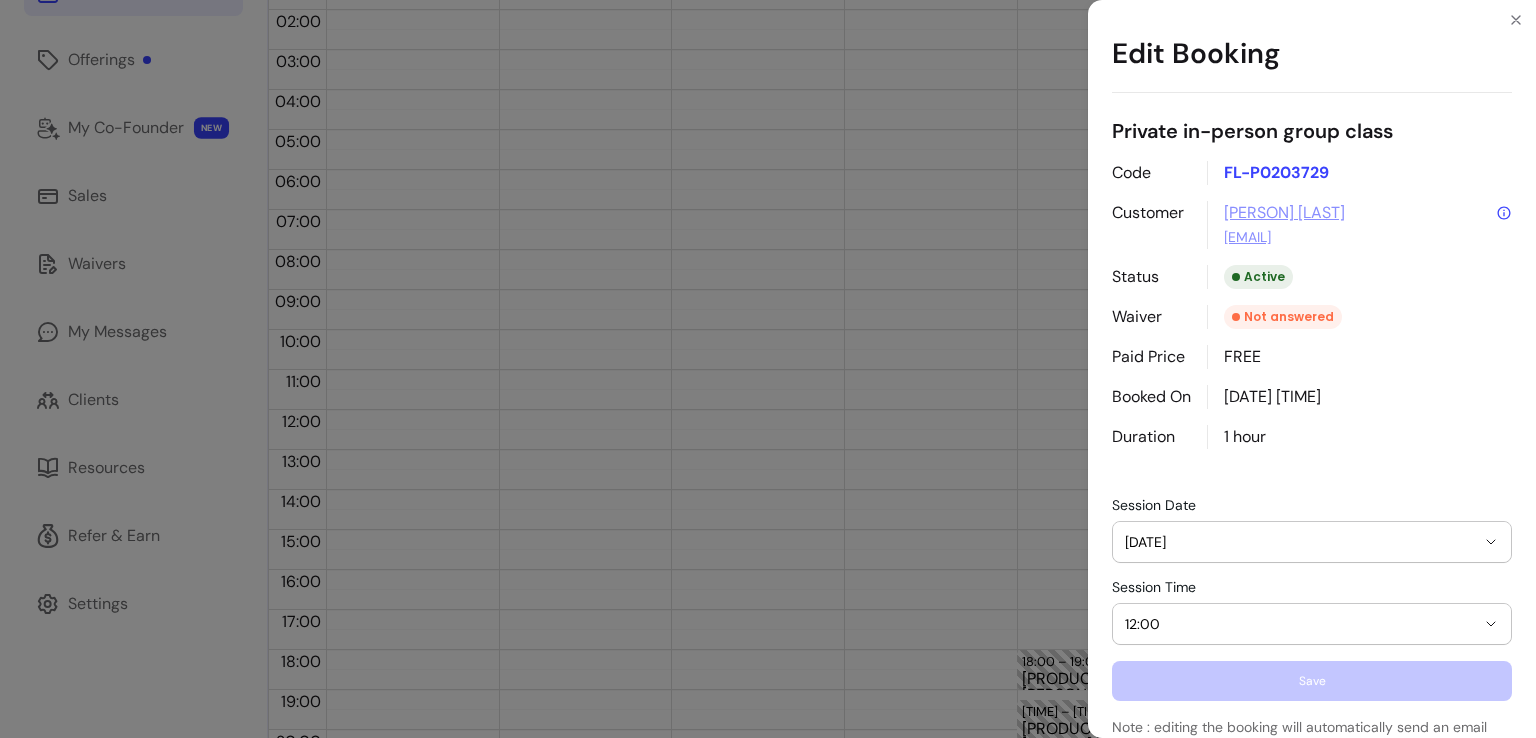 click on "[PERSON] [LAST]" at bounding box center [1284, 213] 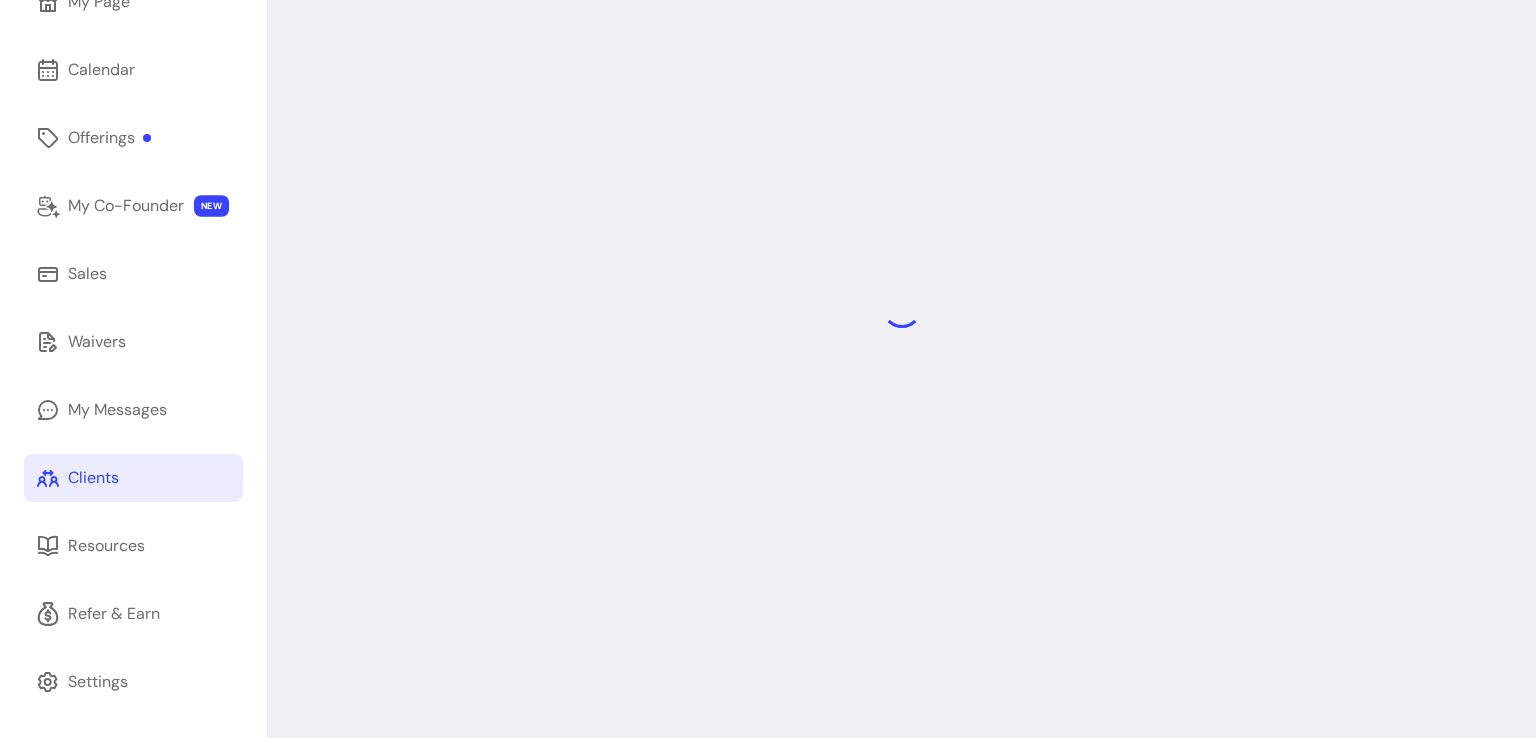 scroll, scrollTop: 96, scrollLeft: 0, axis: vertical 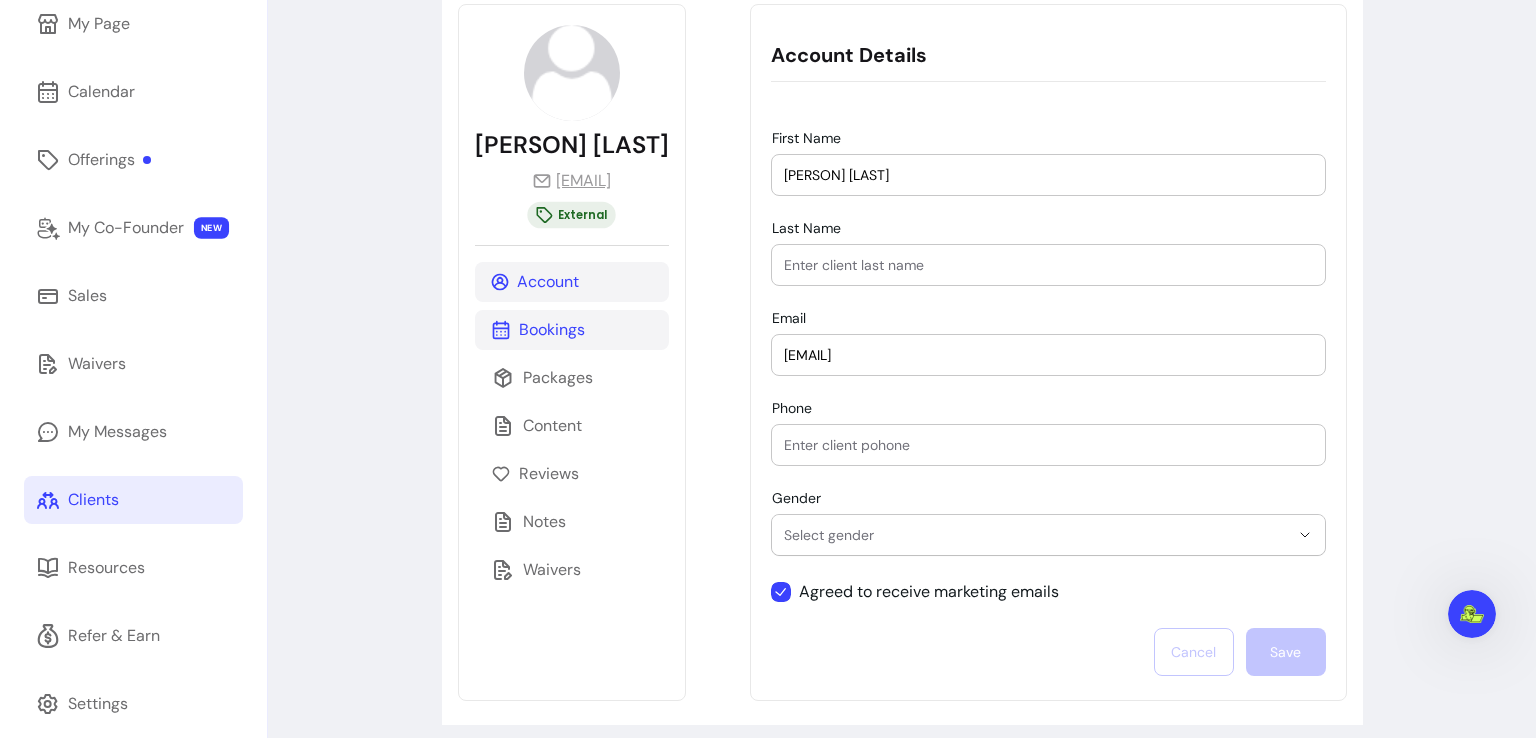click on "Bookings" at bounding box center [572, 330] 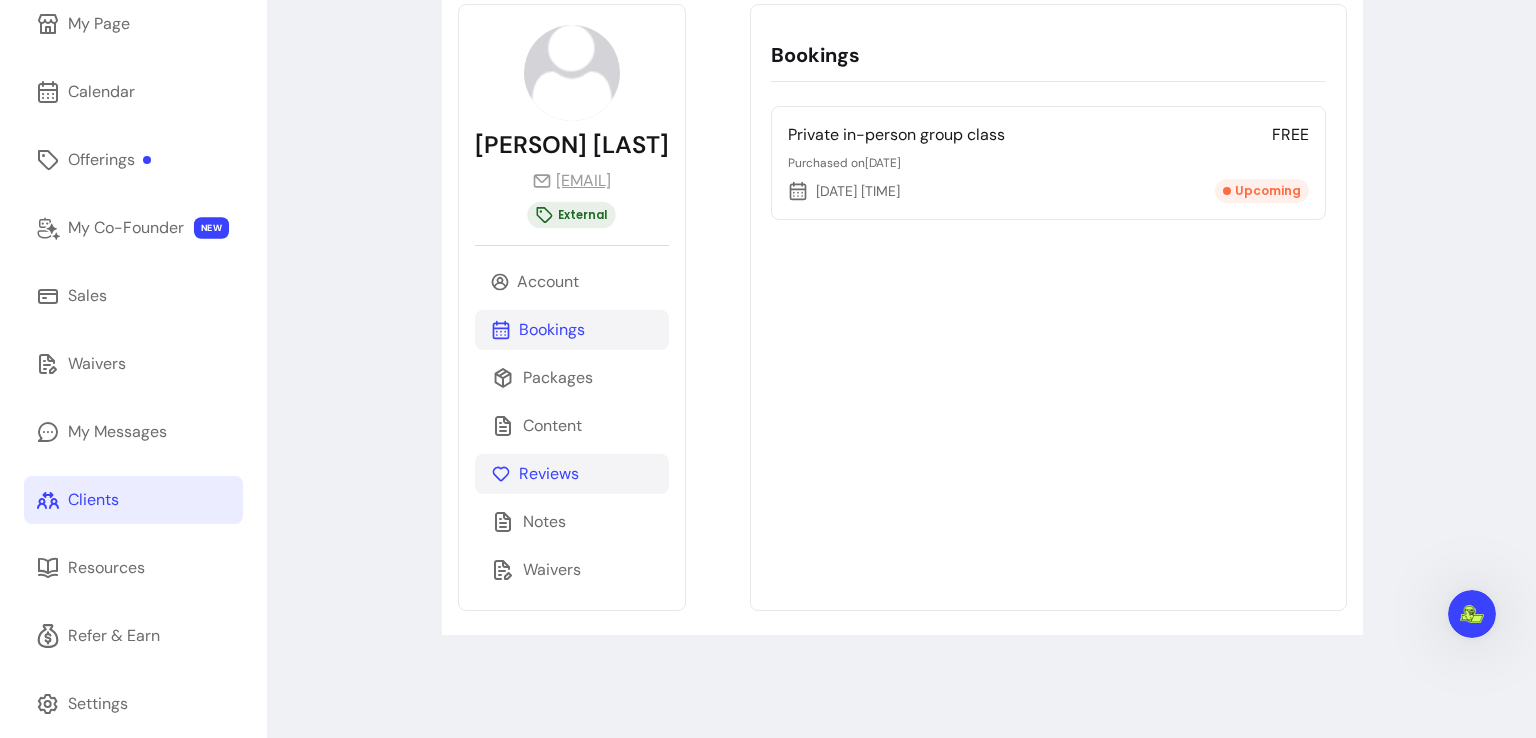 click on "Reviews" at bounding box center [549, 474] 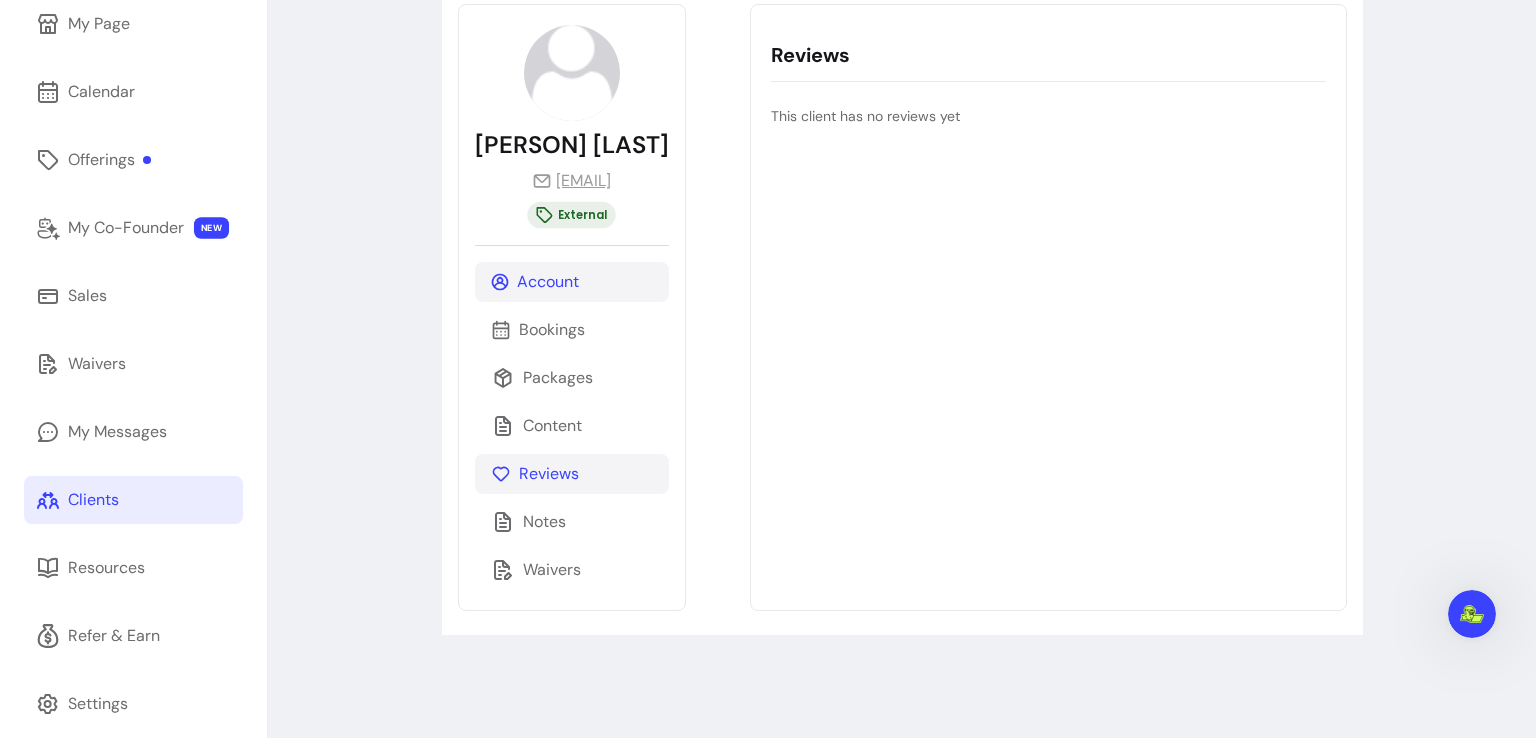 click on "Account" at bounding box center (548, 282) 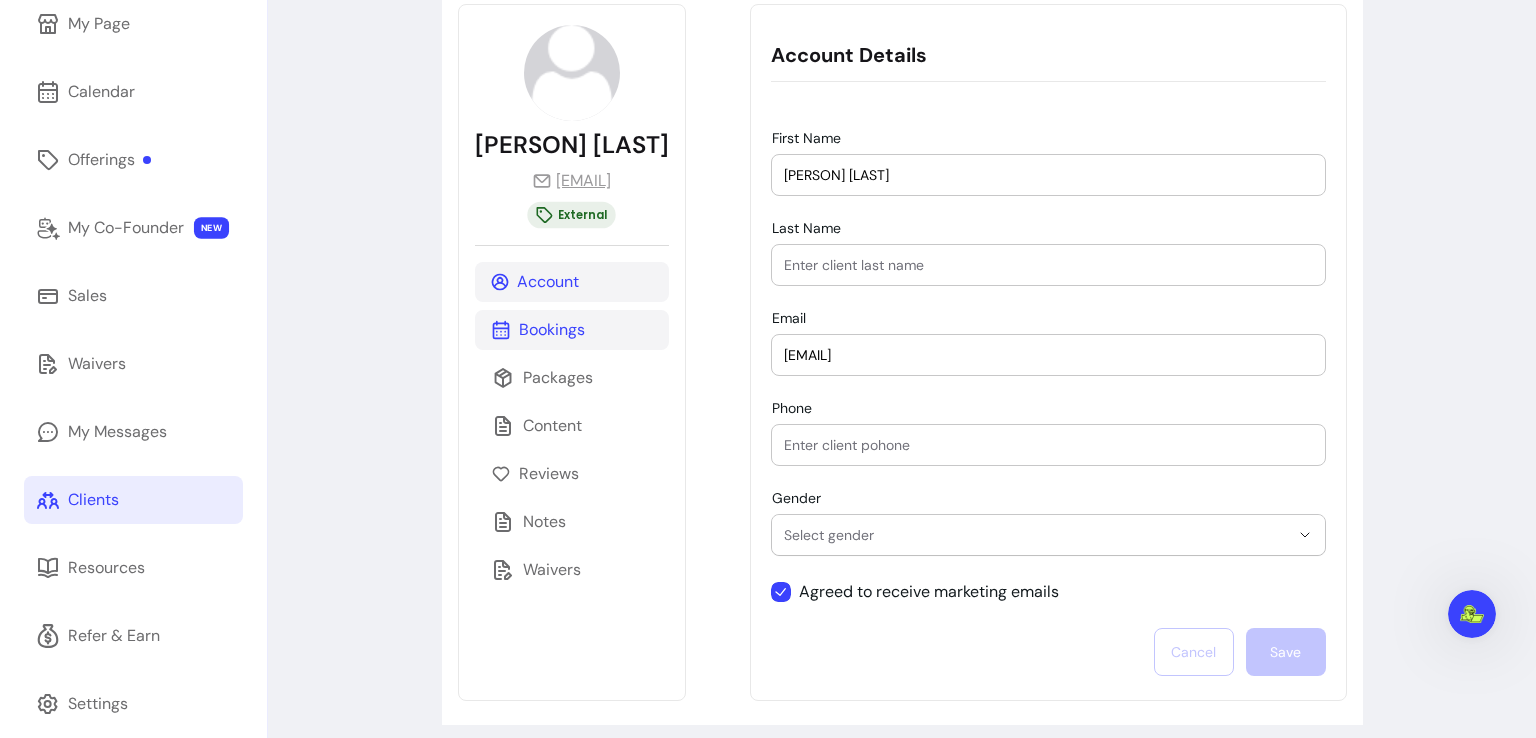 click on "Bookings" at bounding box center [572, 330] 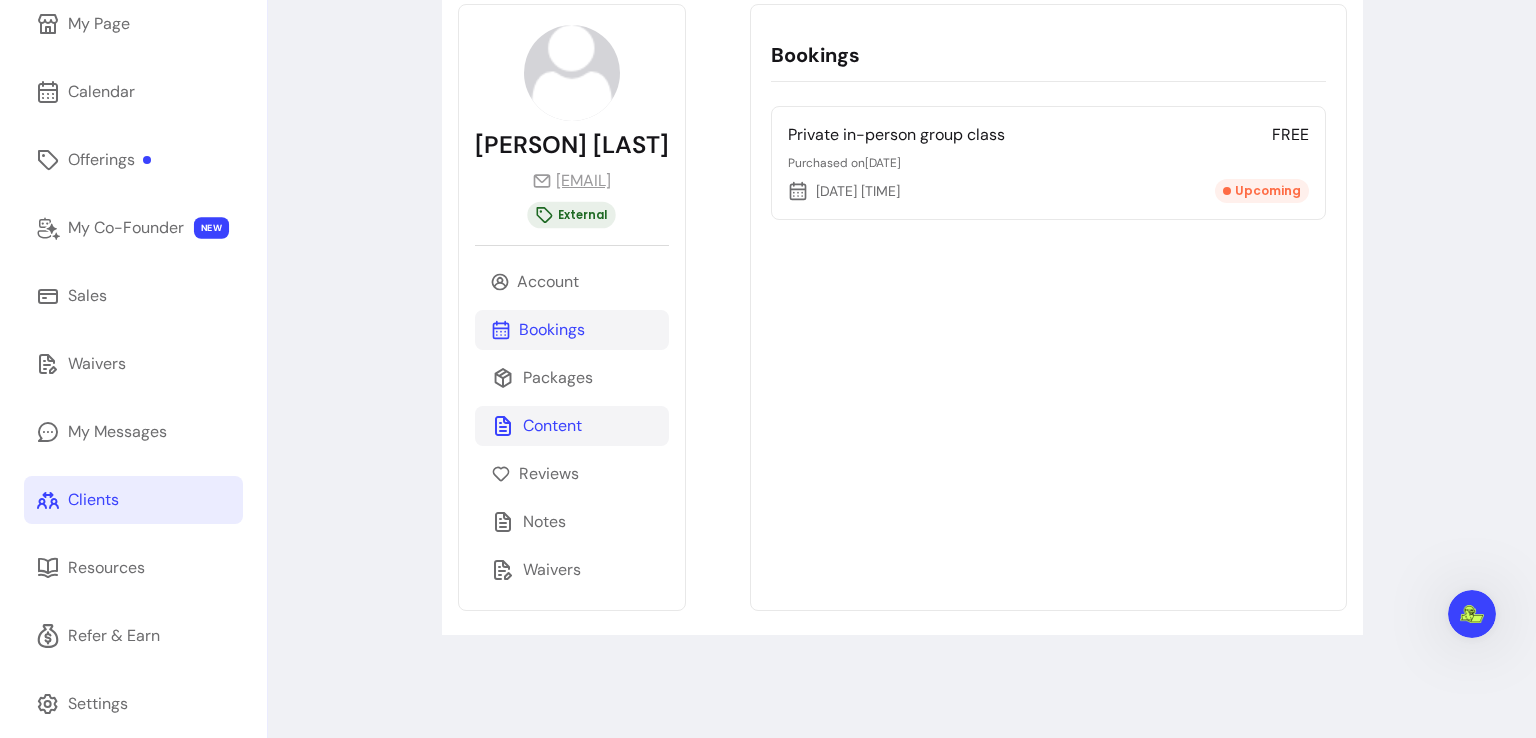click on "Content" at bounding box center [552, 426] 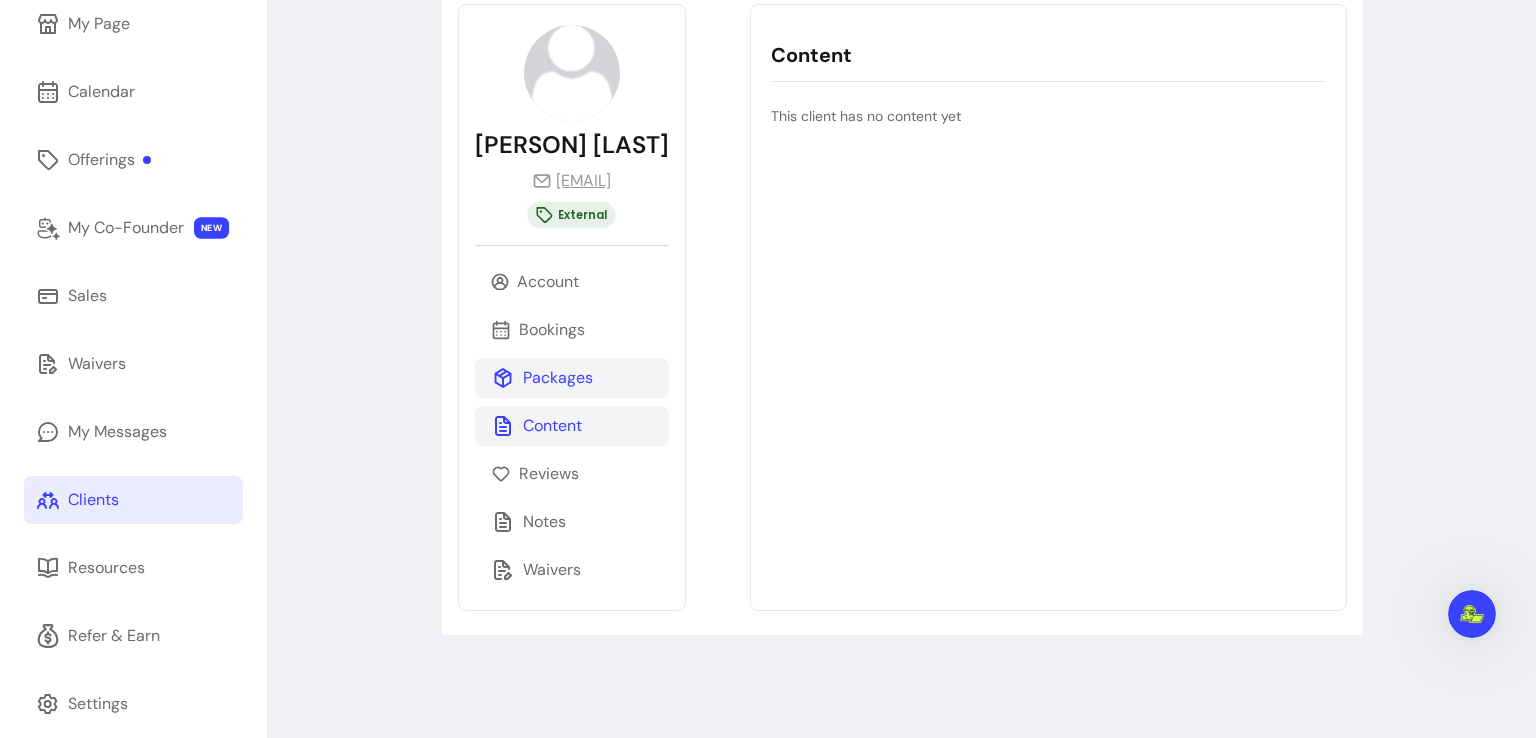 click on "Packages" at bounding box center [572, 378] 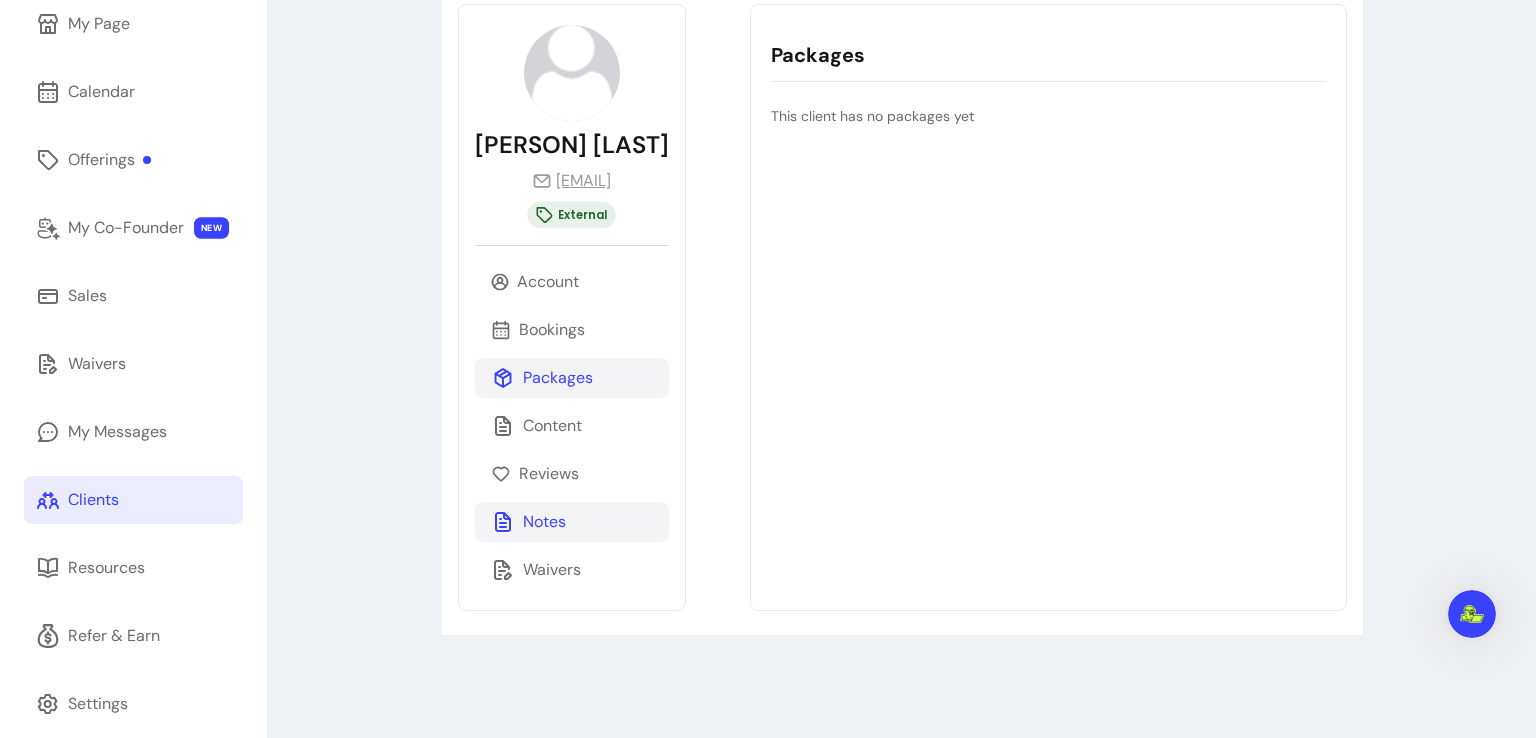 click on "Notes" at bounding box center [572, 522] 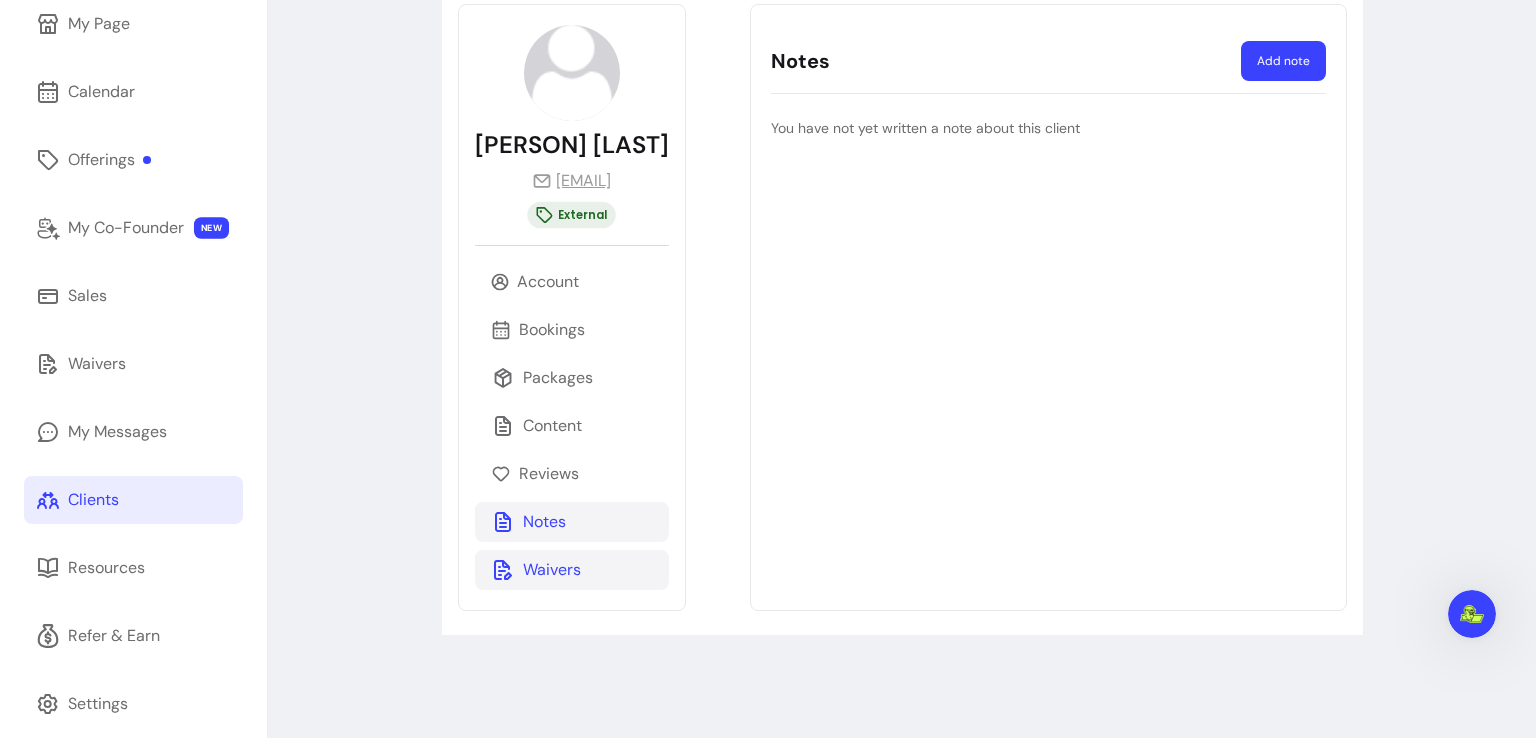 click on "Waivers" at bounding box center (552, 570) 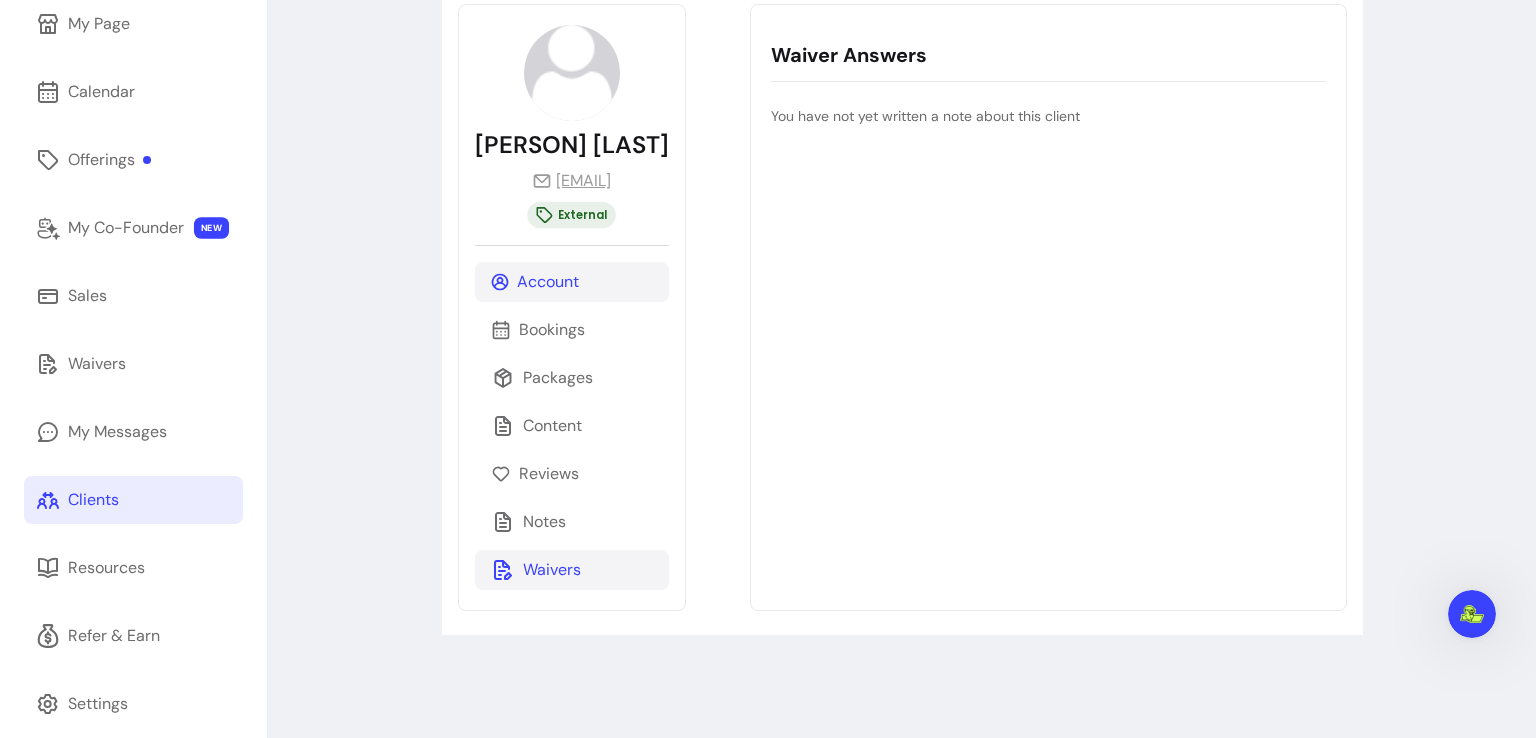 click on "Account" at bounding box center [572, 282] 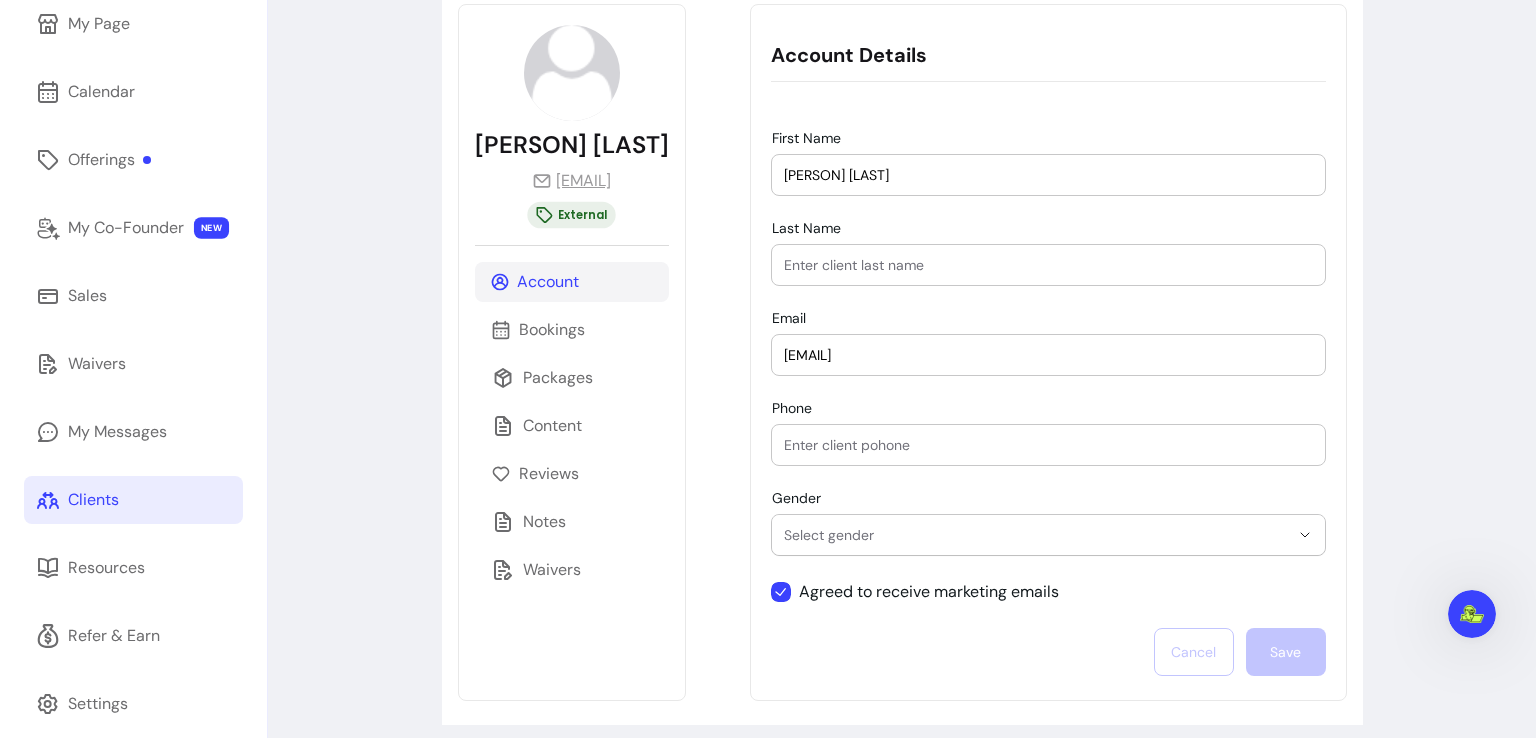 click on "[EMAIL]" at bounding box center [571, 181] 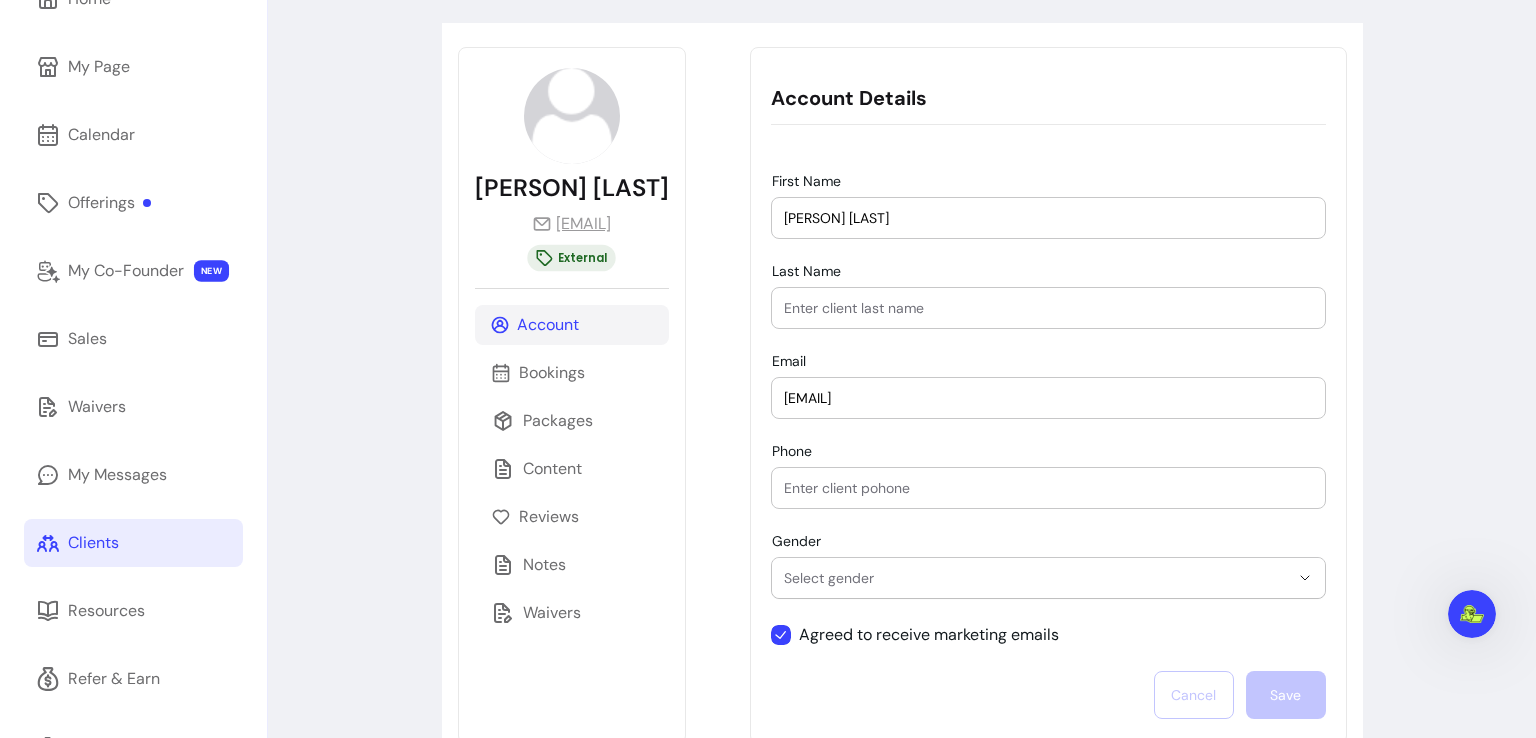 scroll, scrollTop: 118, scrollLeft: 0, axis: vertical 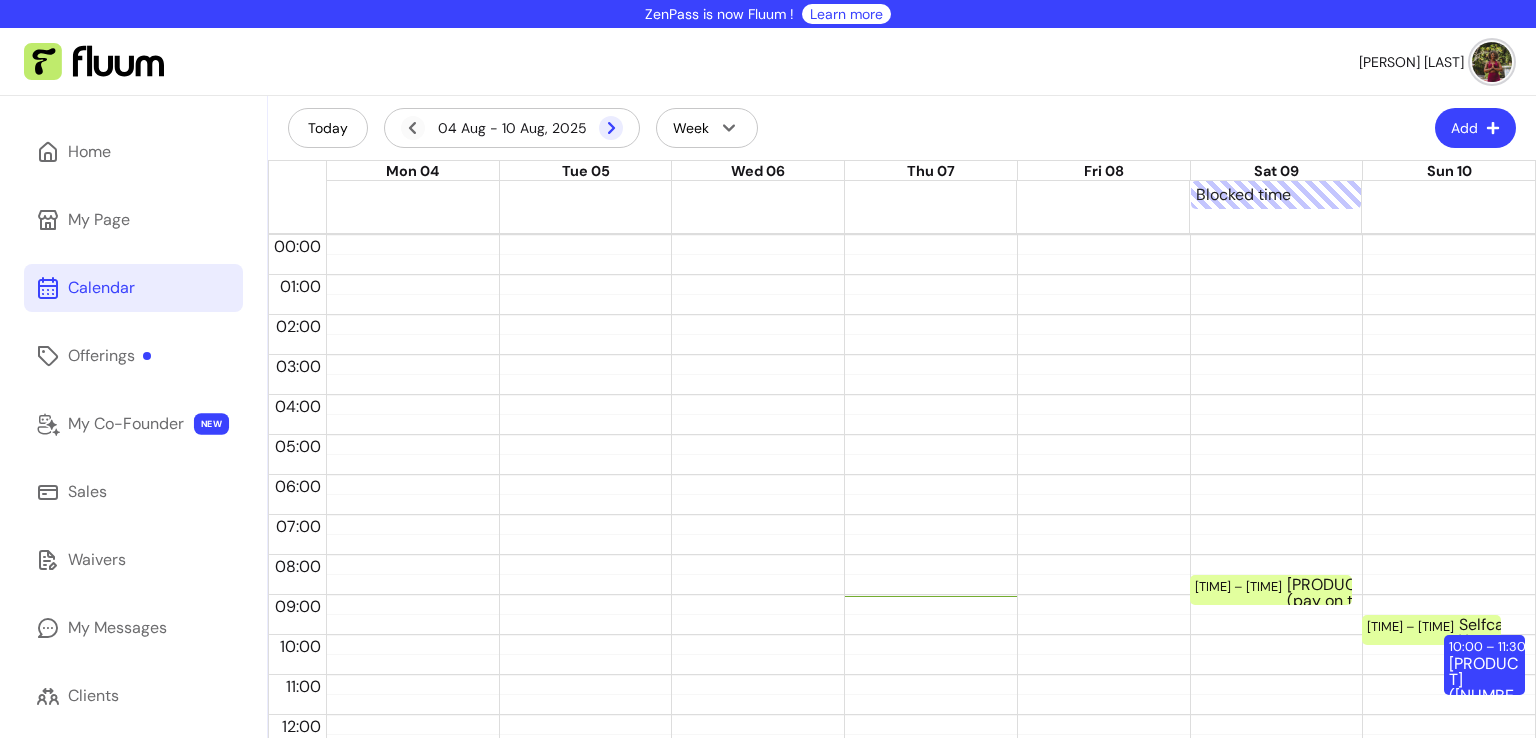 click 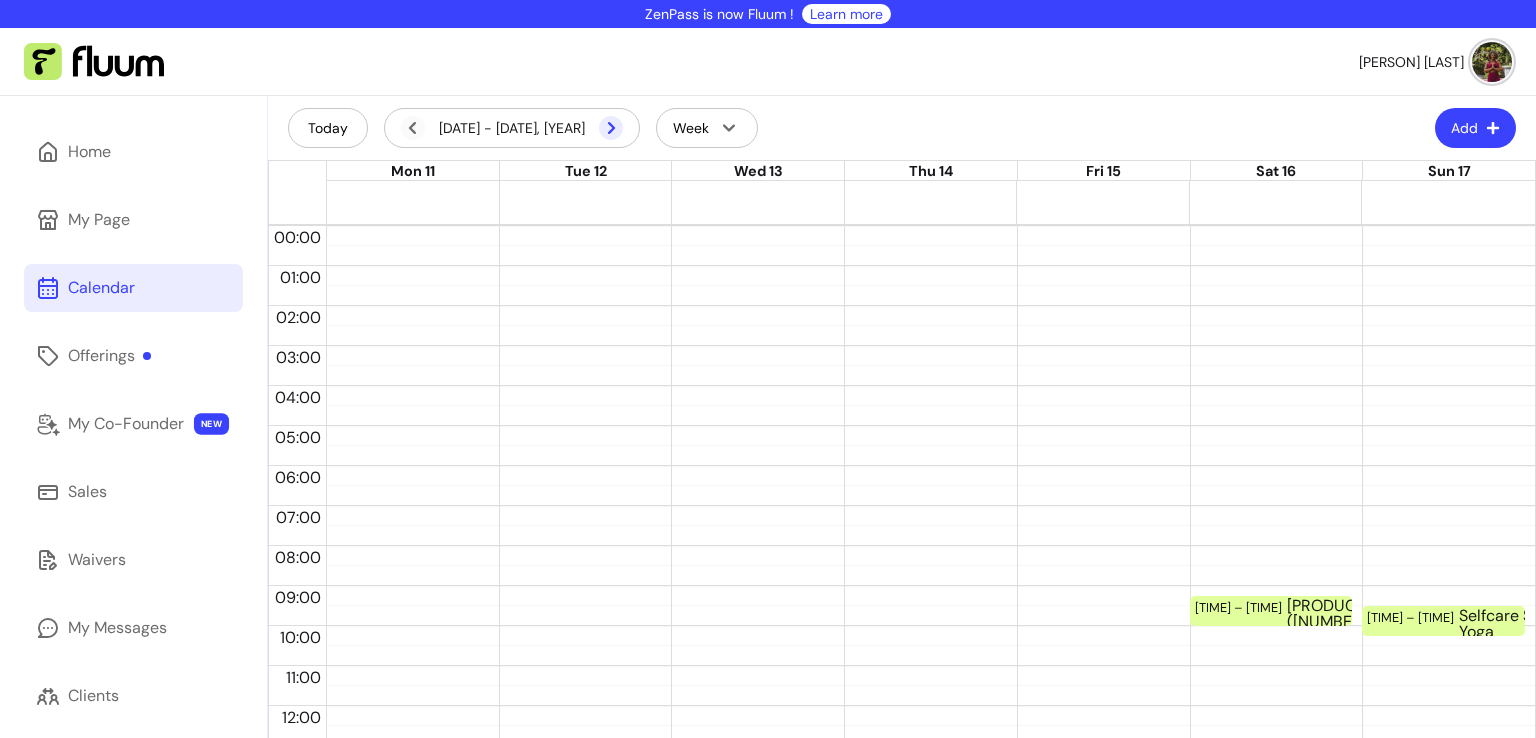 click 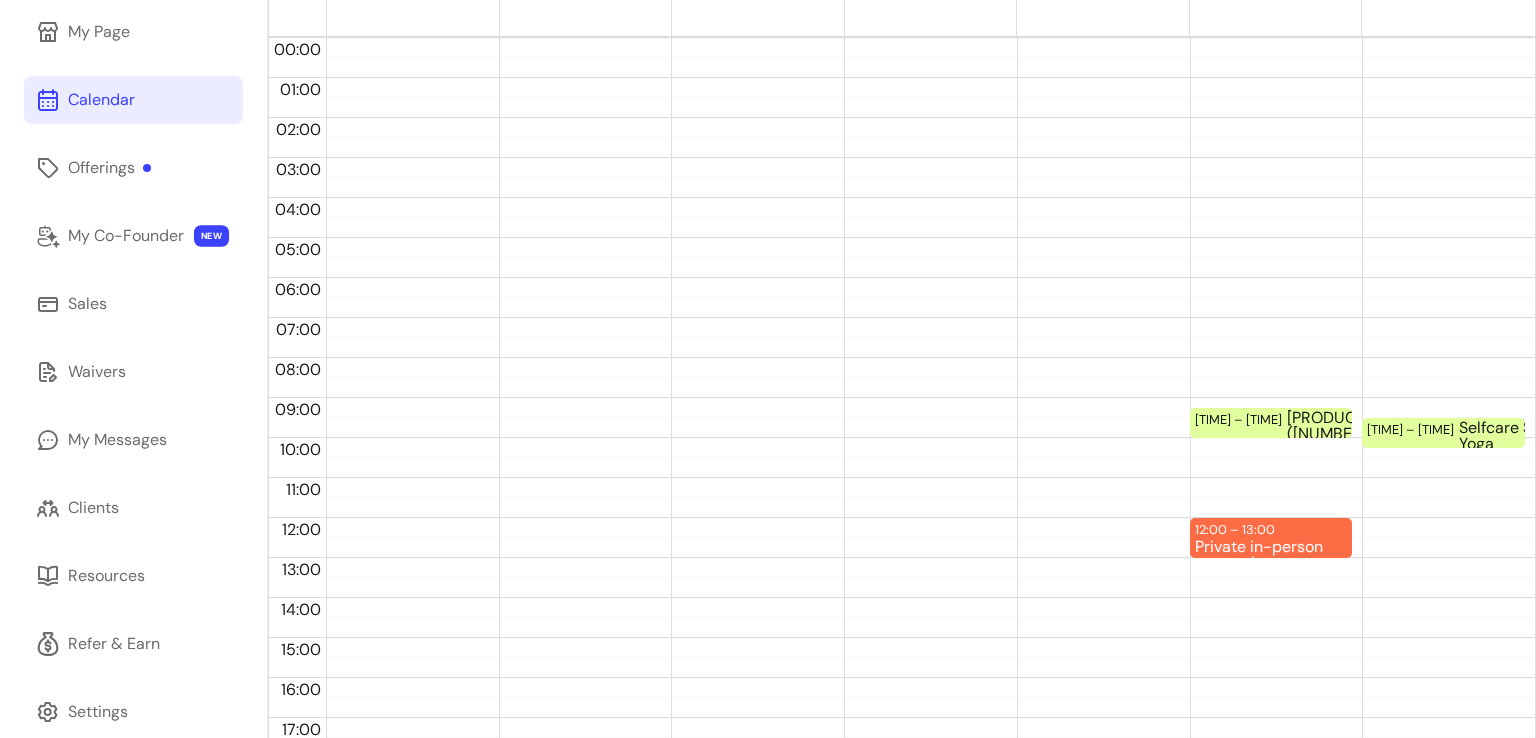 scroll, scrollTop: 200, scrollLeft: 0, axis: vertical 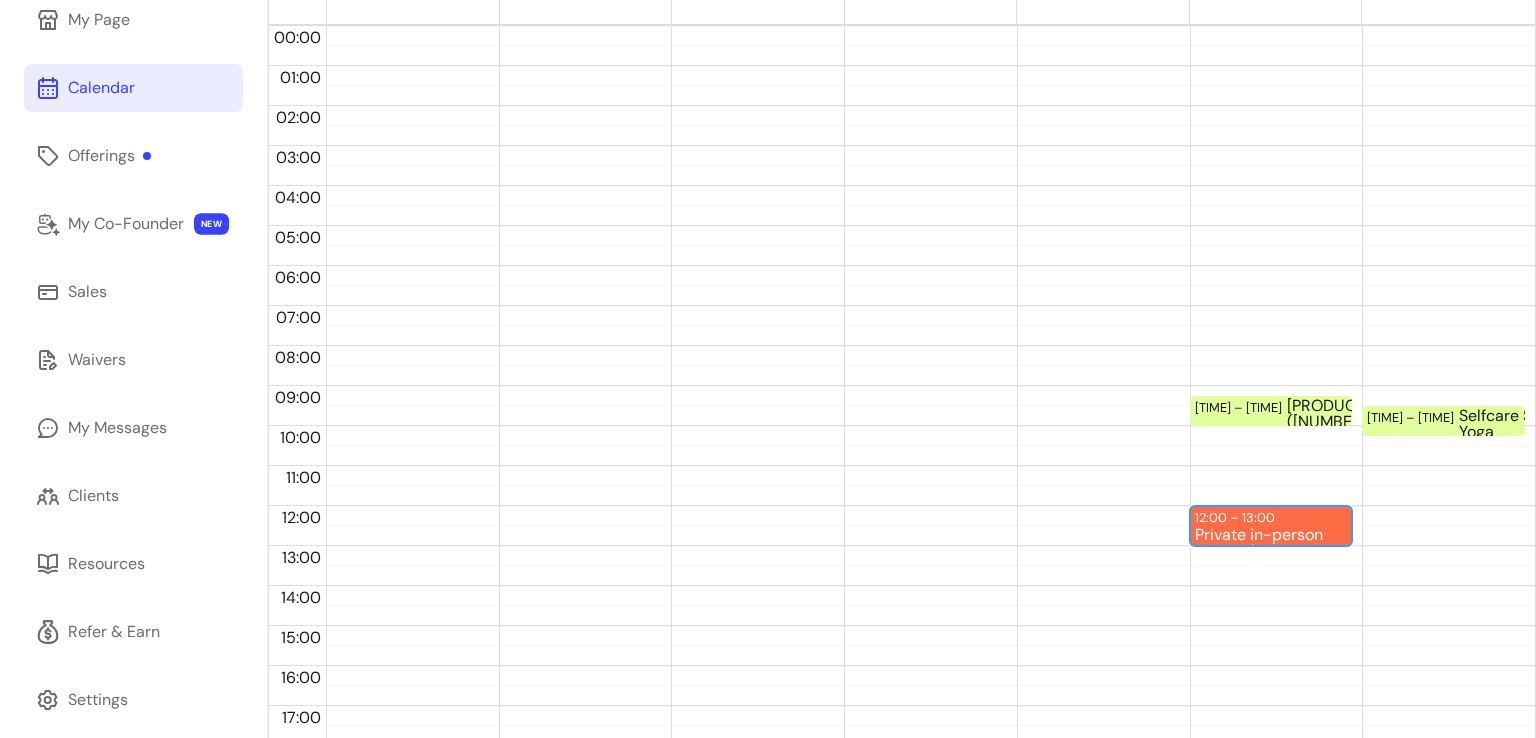 click on "Private in-person group class" at bounding box center [1271, 535] 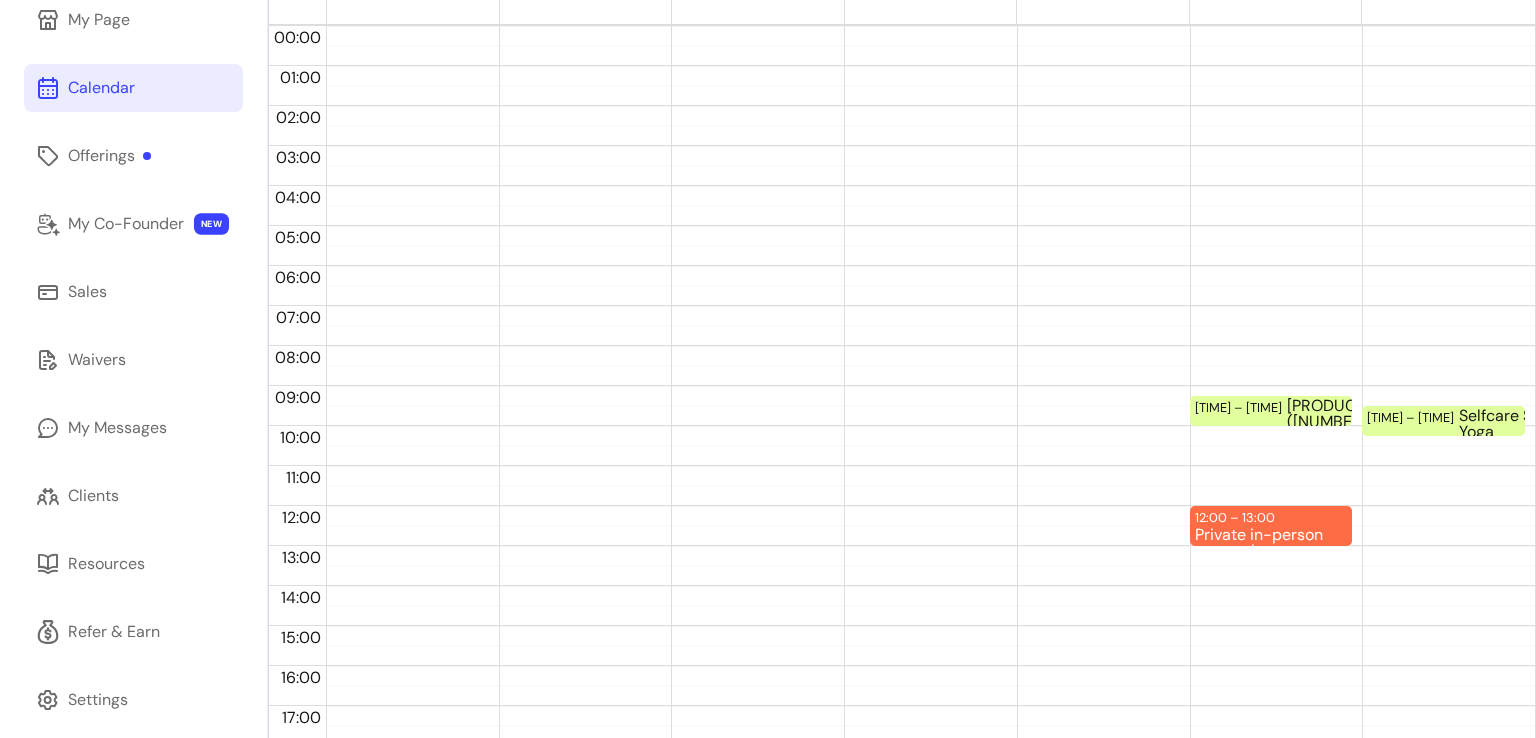 select on "**********" 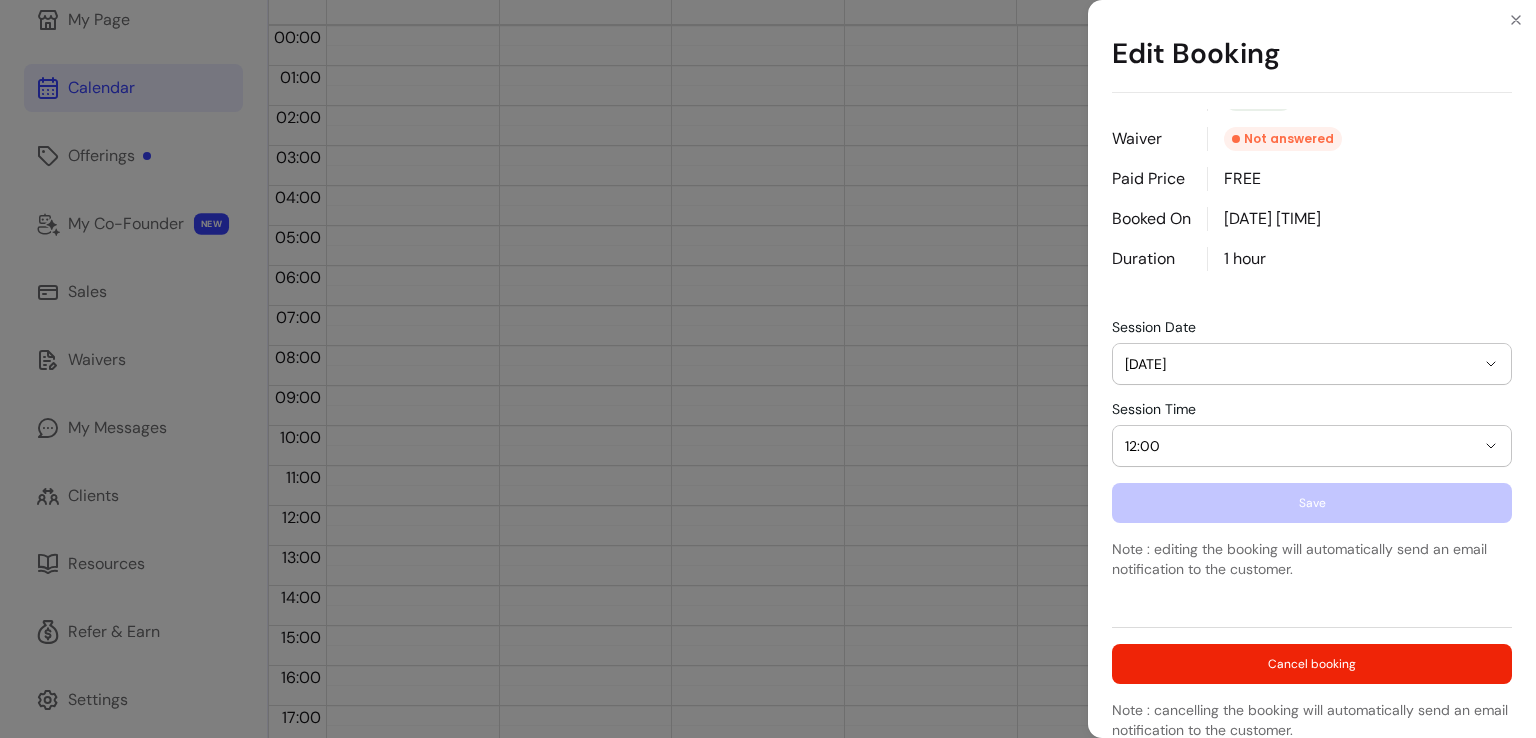 scroll, scrollTop: 187, scrollLeft: 0, axis: vertical 